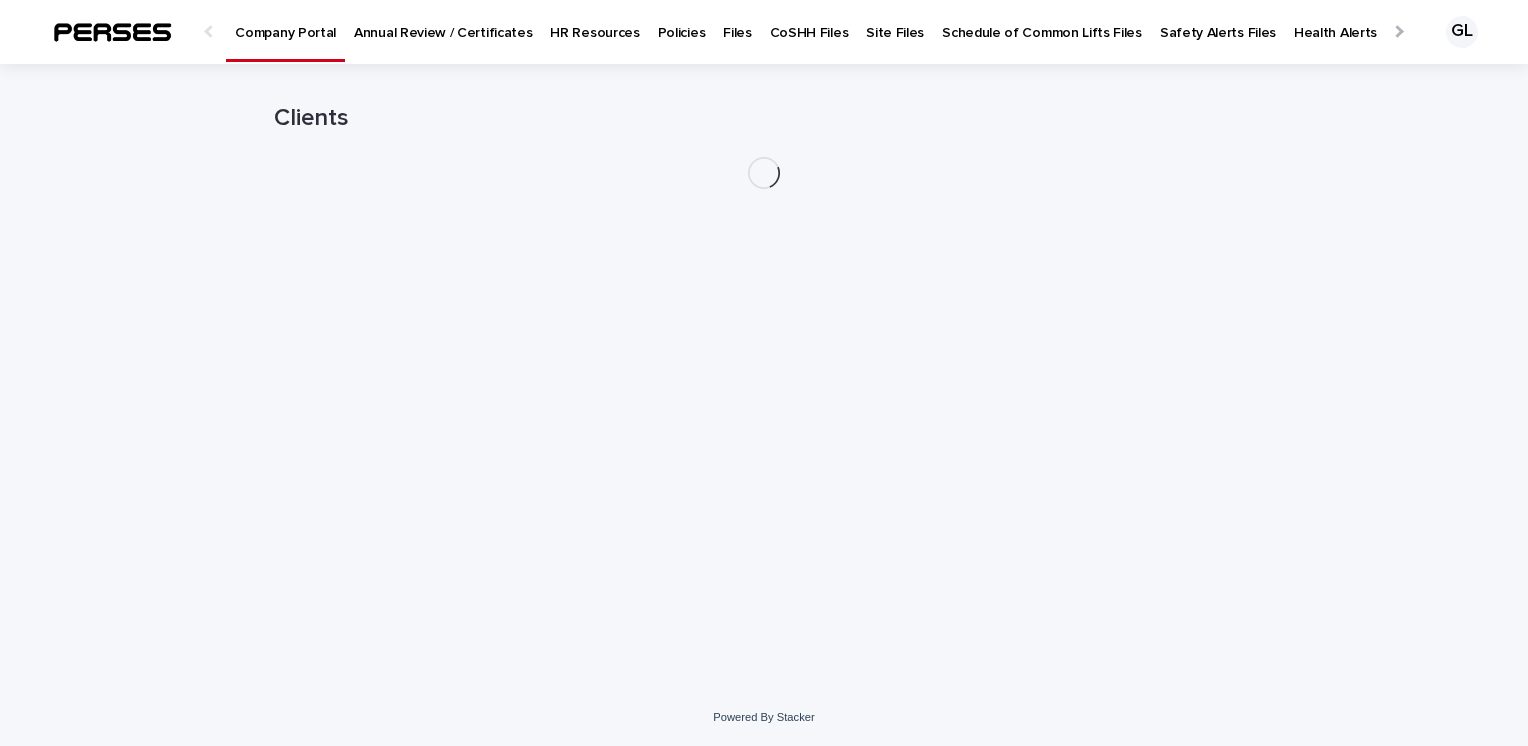 scroll, scrollTop: 0, scrollLeft: 0, axis: both 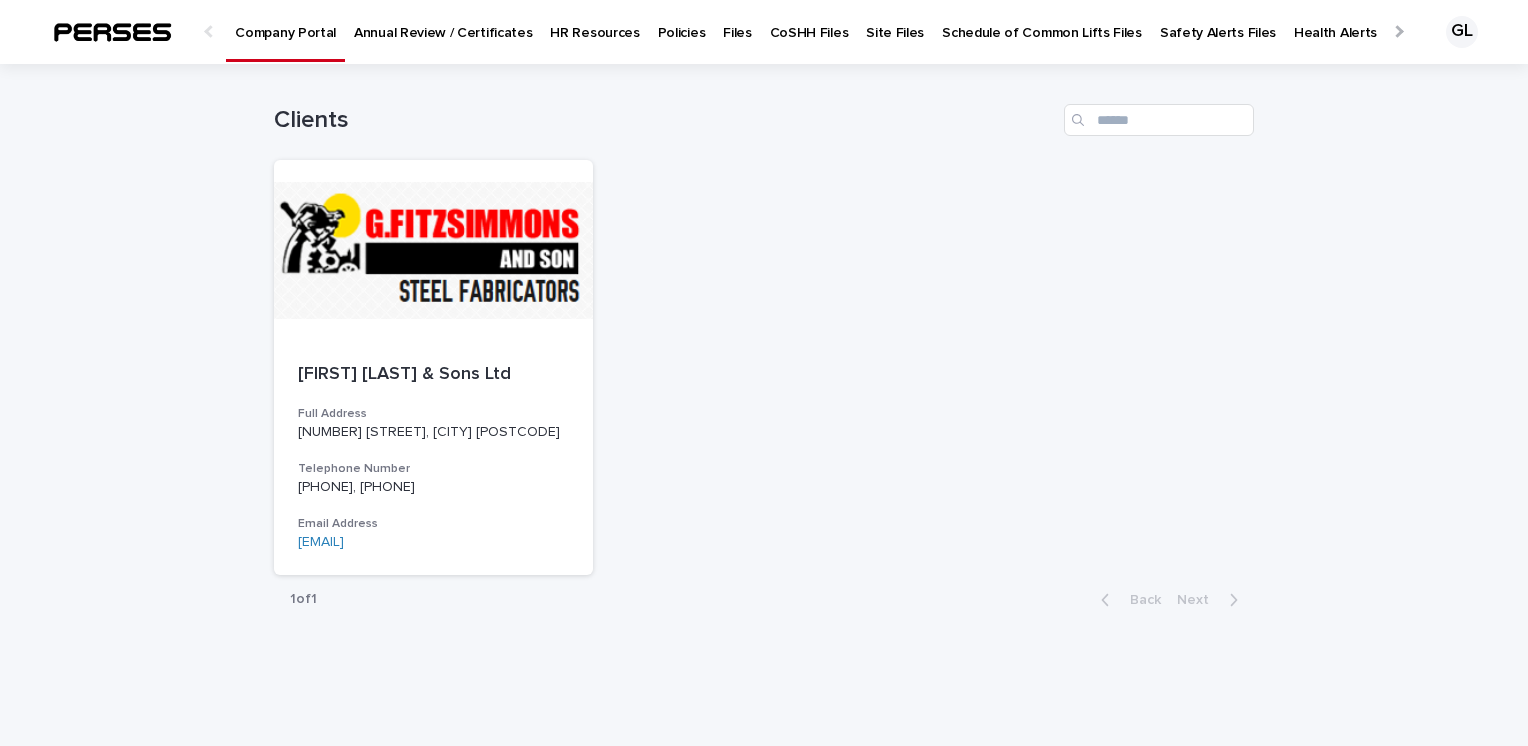 click on "Policies" at bounding box center [682, 21] 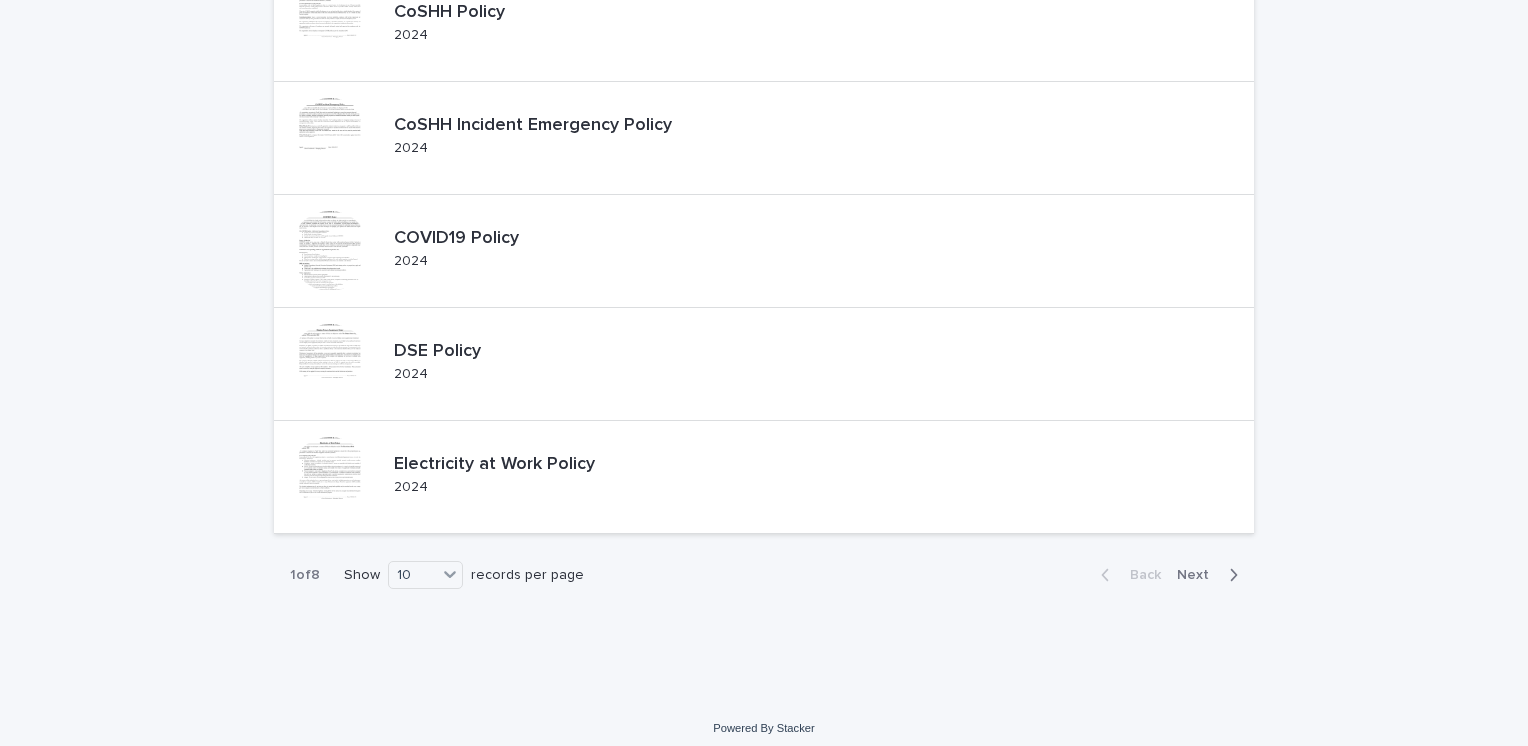 scroll, scrollTop: 812, scrollLeft: 0, axis: vertical 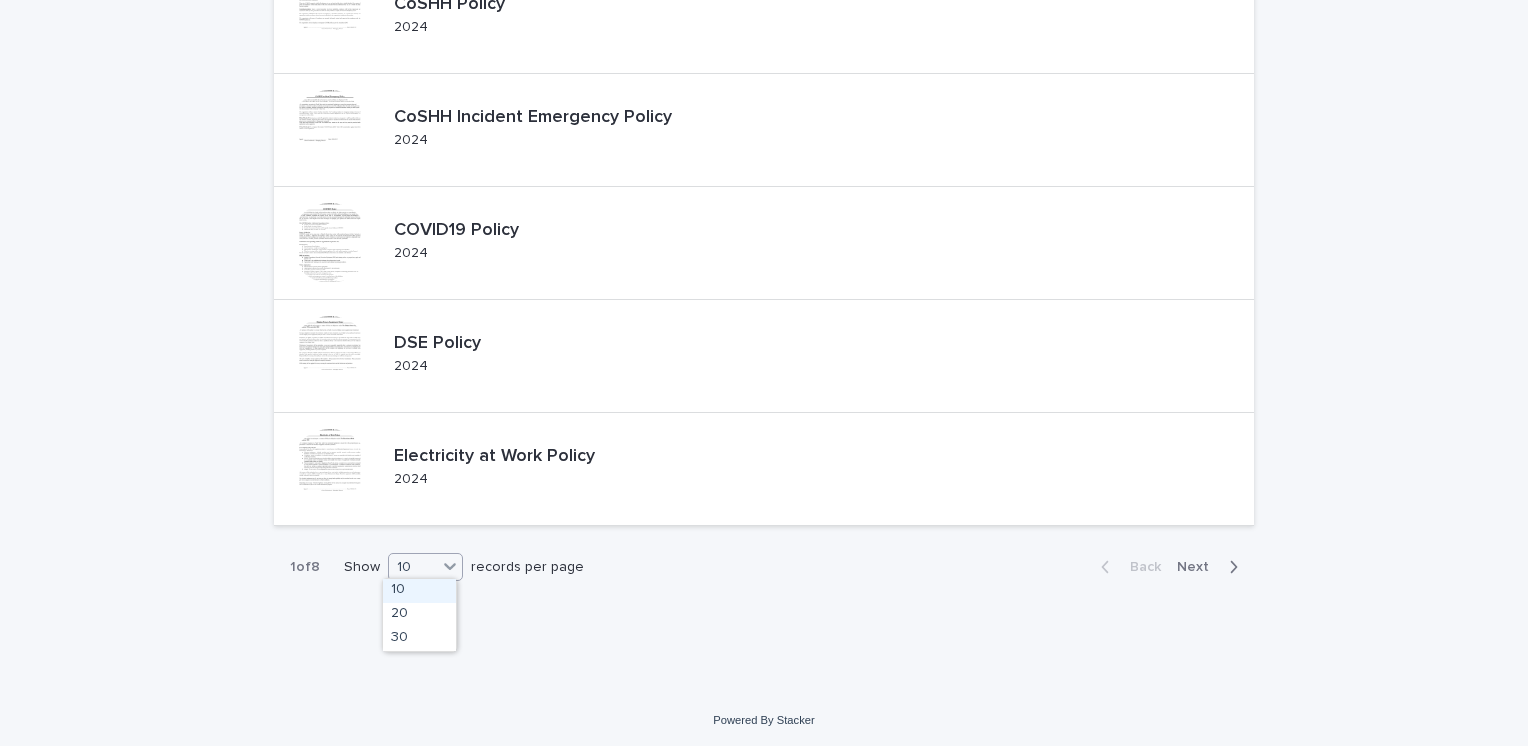 click at bounding box center (449, 567) 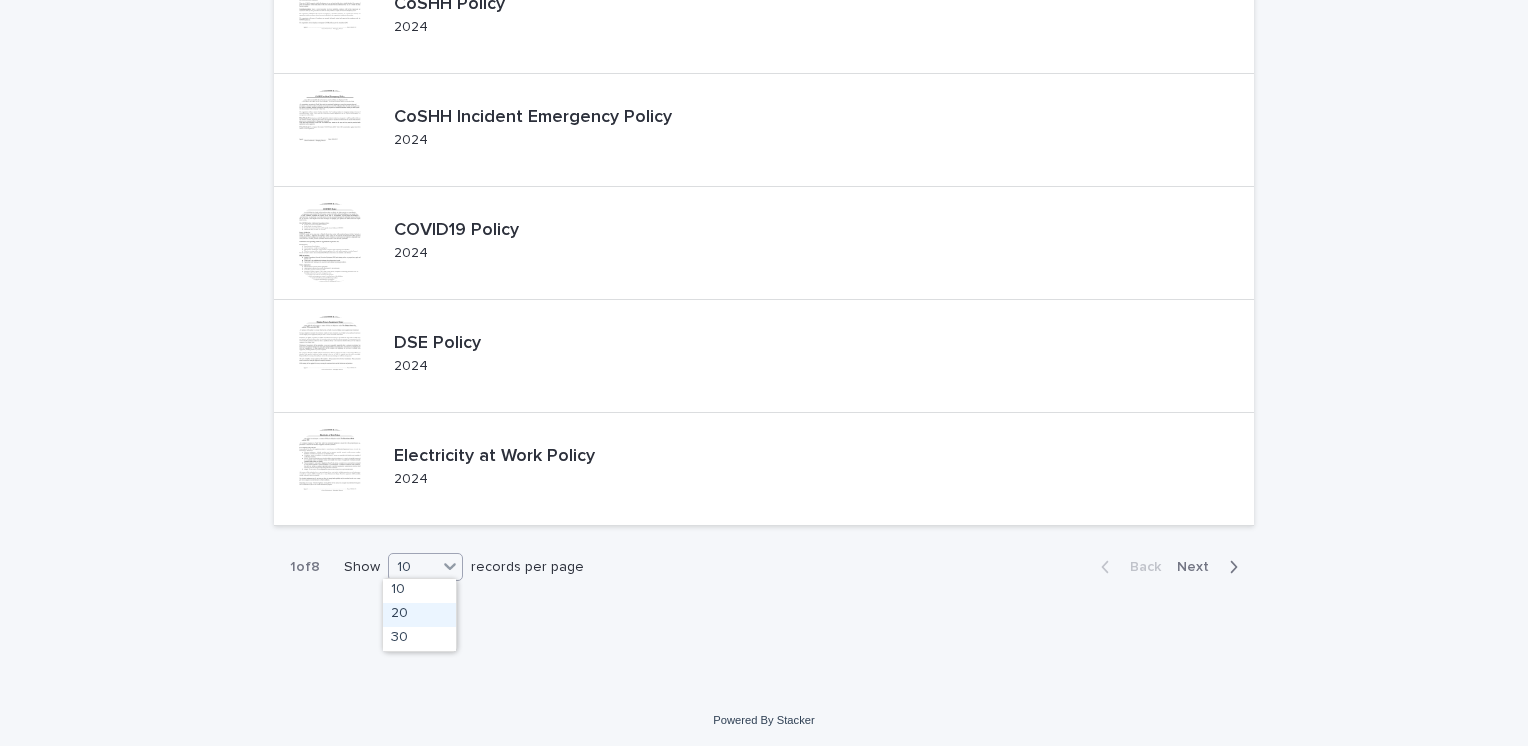 click on "20" at bounding box center [419, 615] 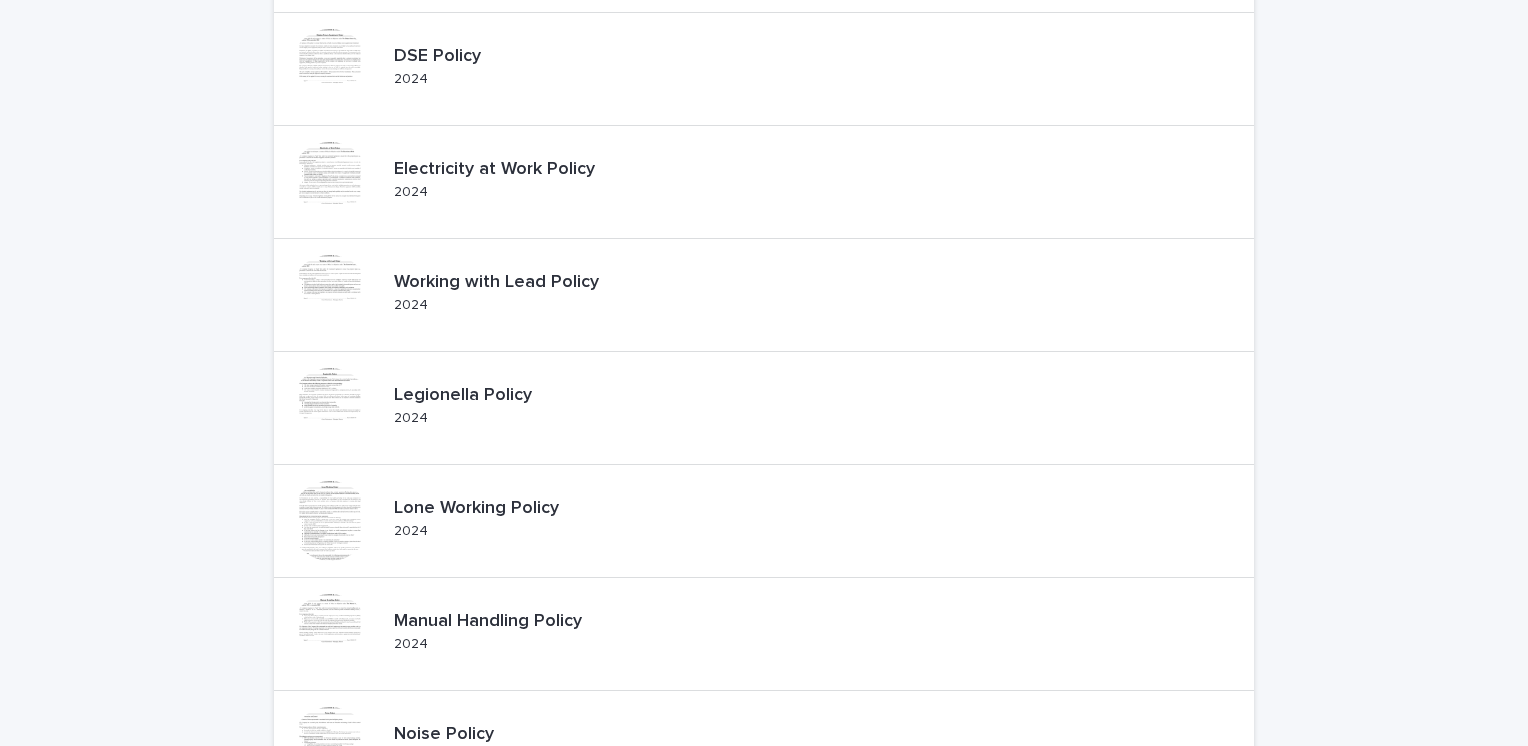scroll, scrollTop: 1154, scrollLeft: 0, axis: vertical 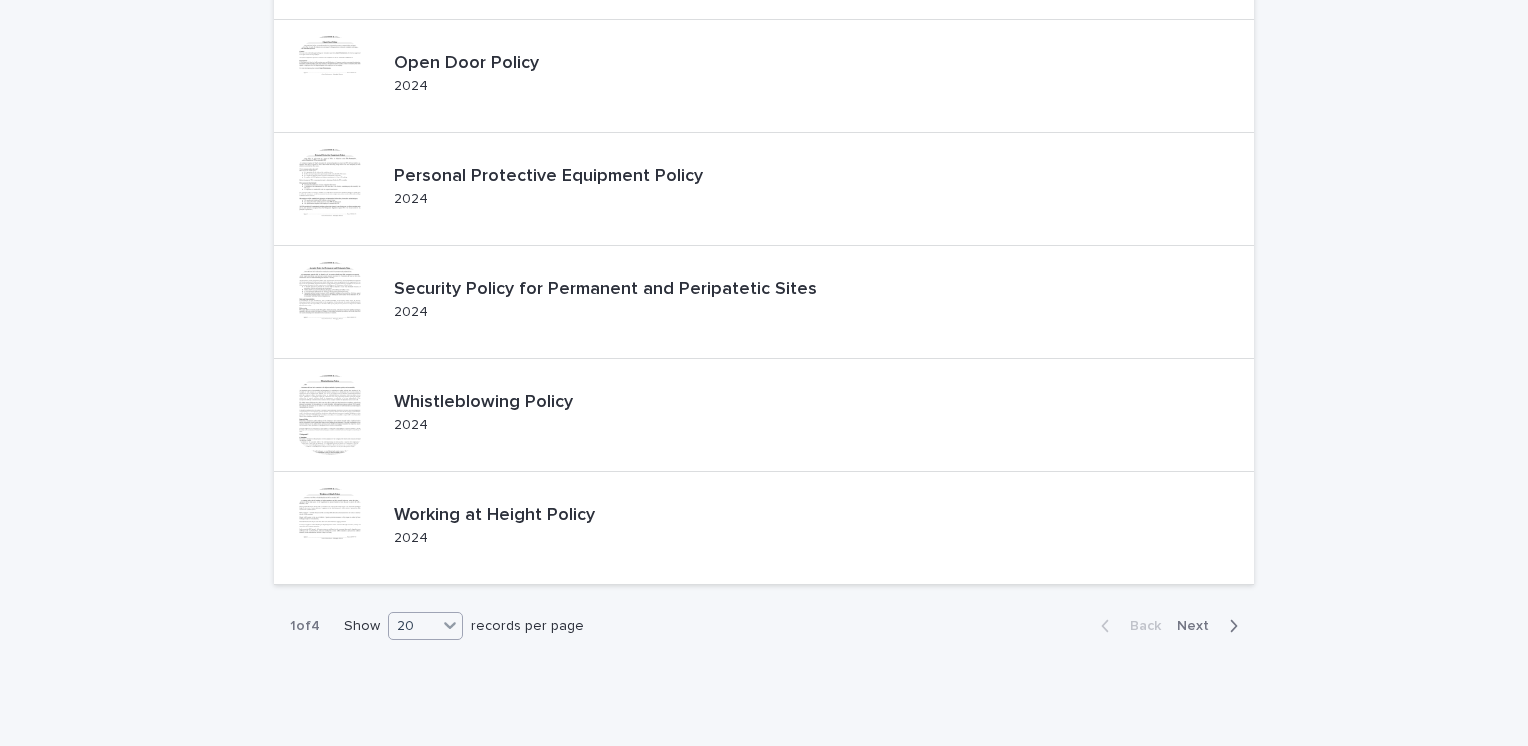 click on "20" at bounding box center (413, 626) 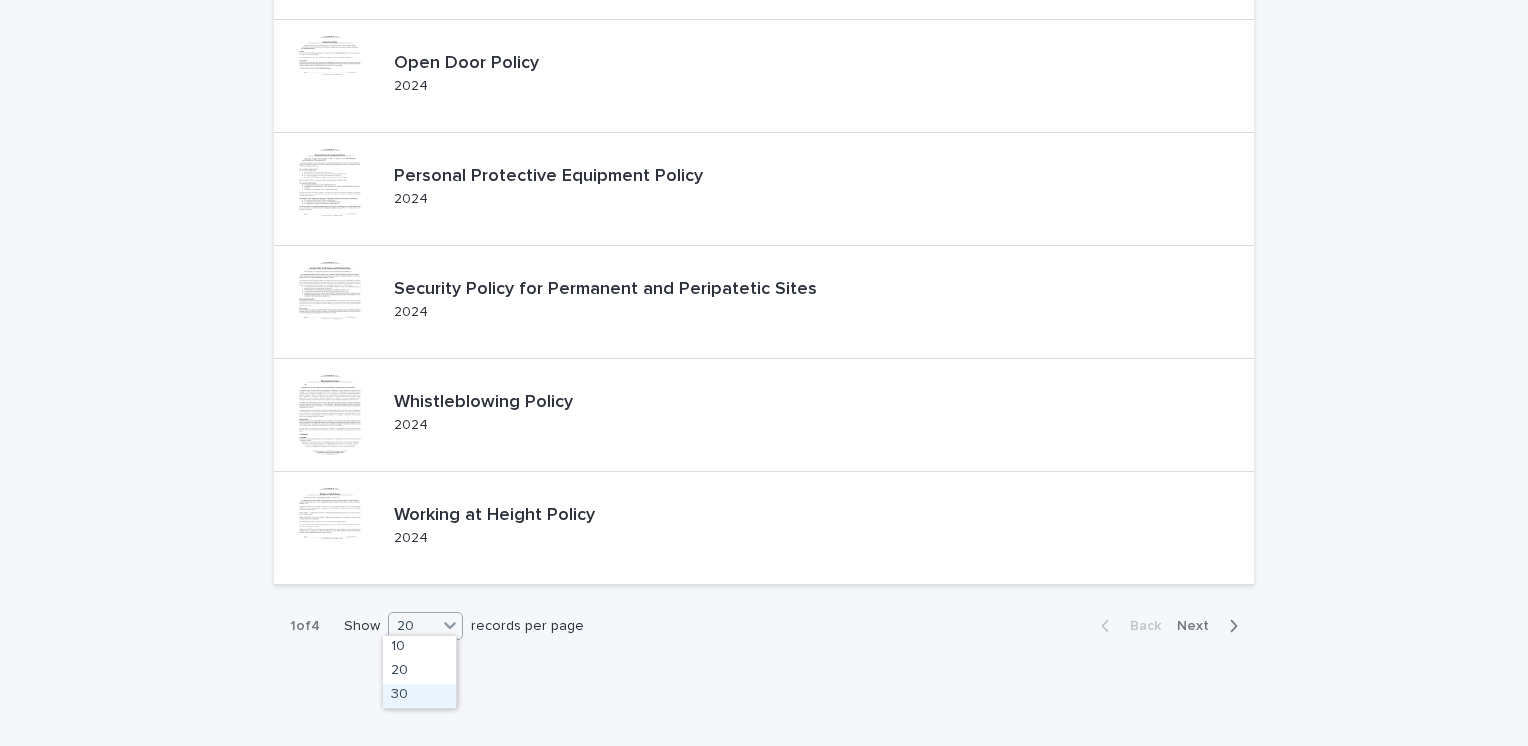 click on "30" at bounding box center (419, 696) 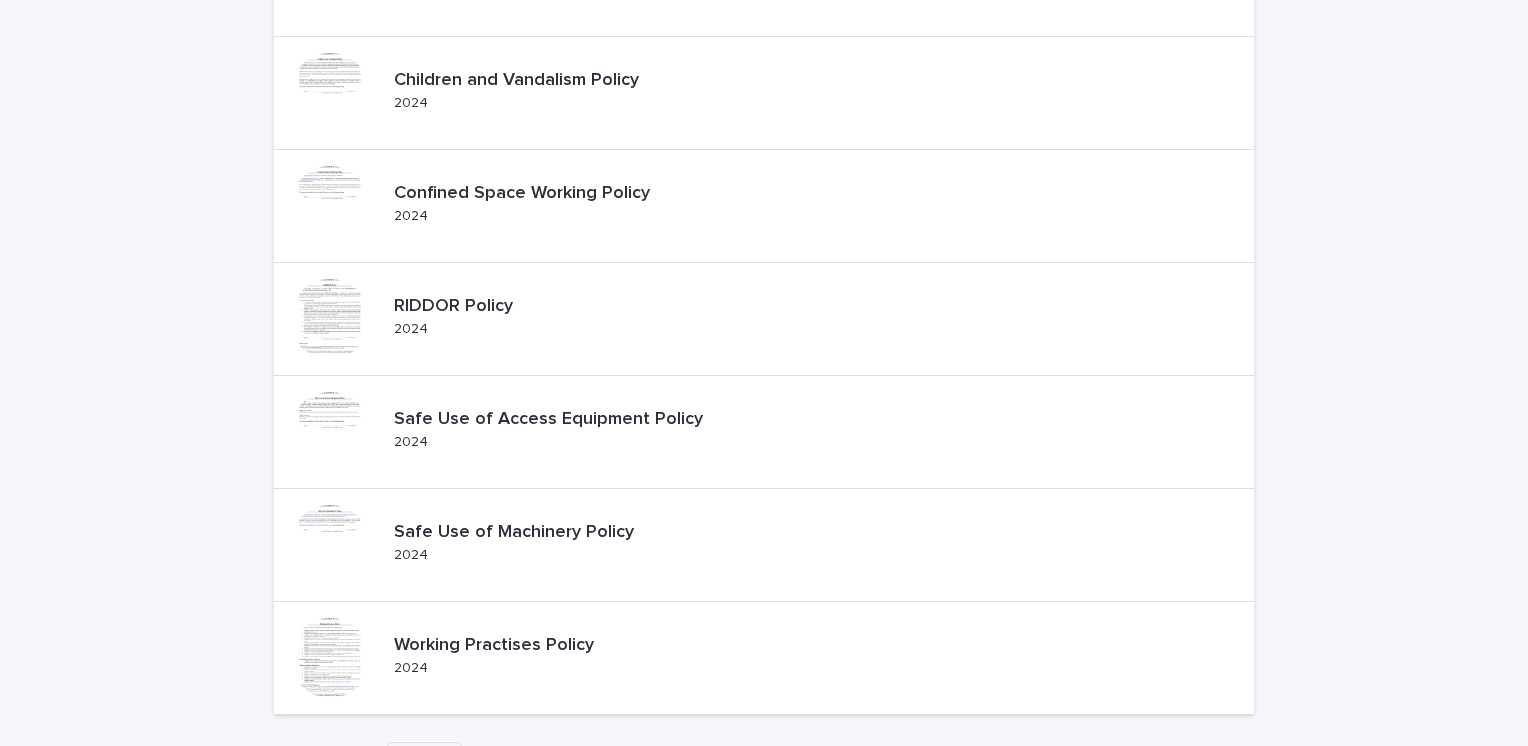scroll, scrollTop: 2904, scrollLeft: 0, axis: vertical 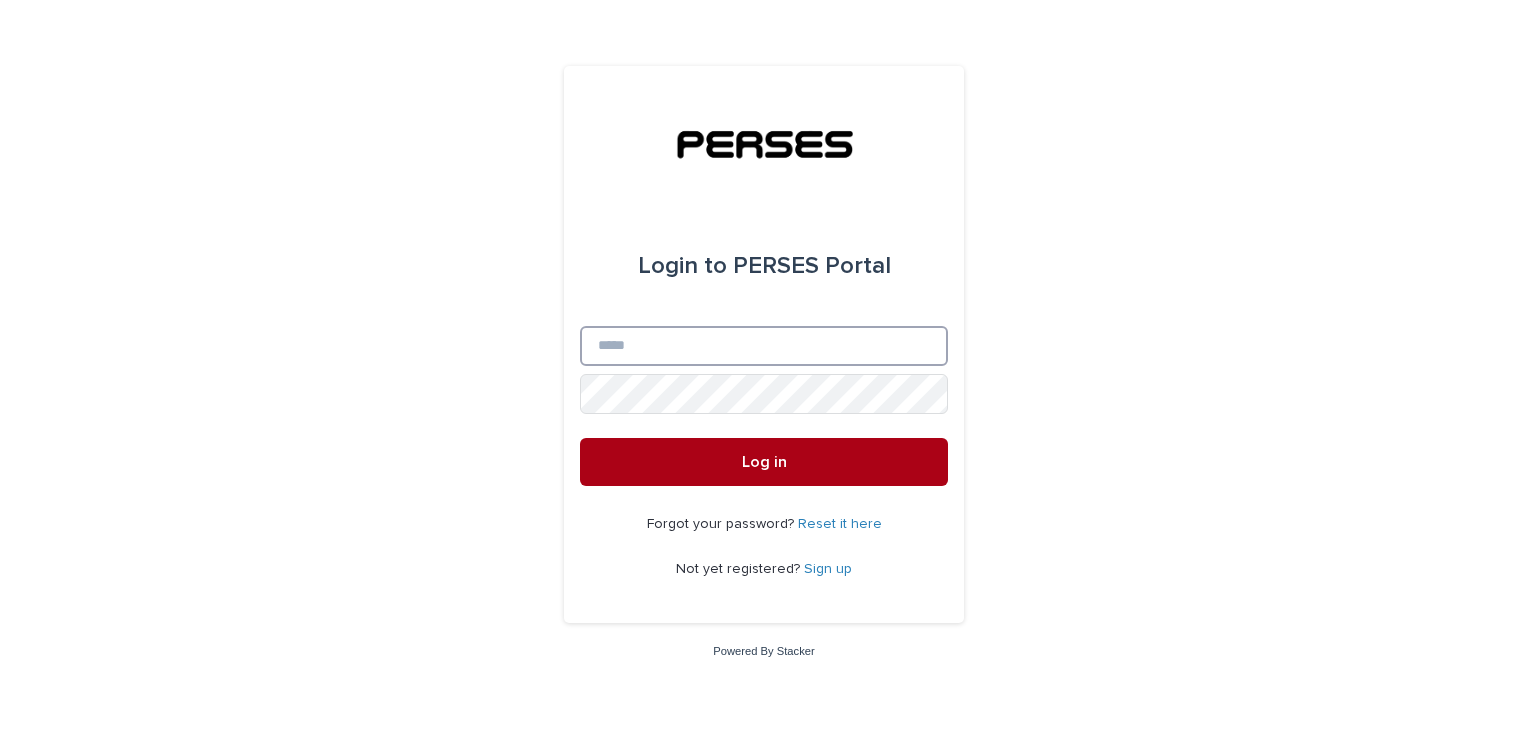 type on "**********" 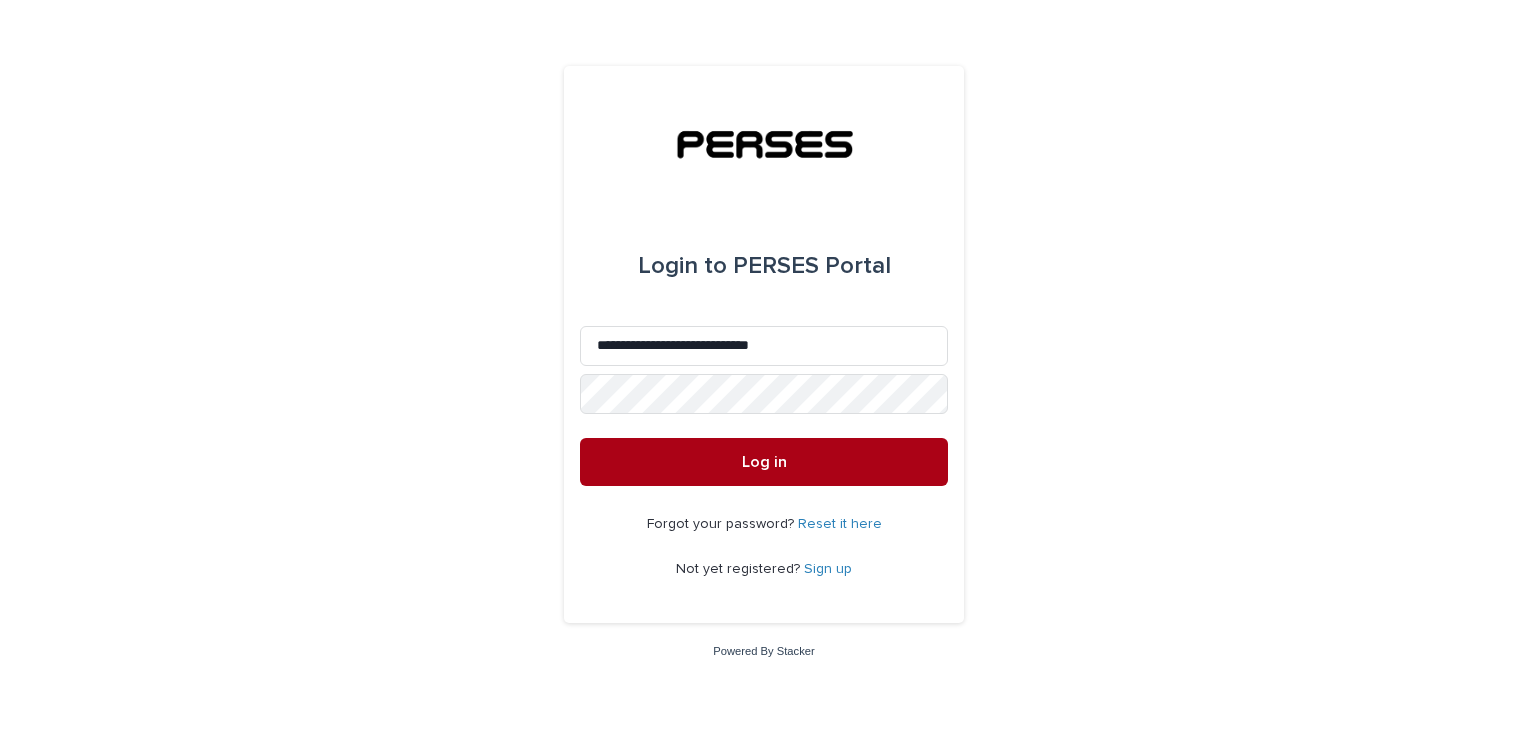 click on "Log in" at bounding box center [764, 462] 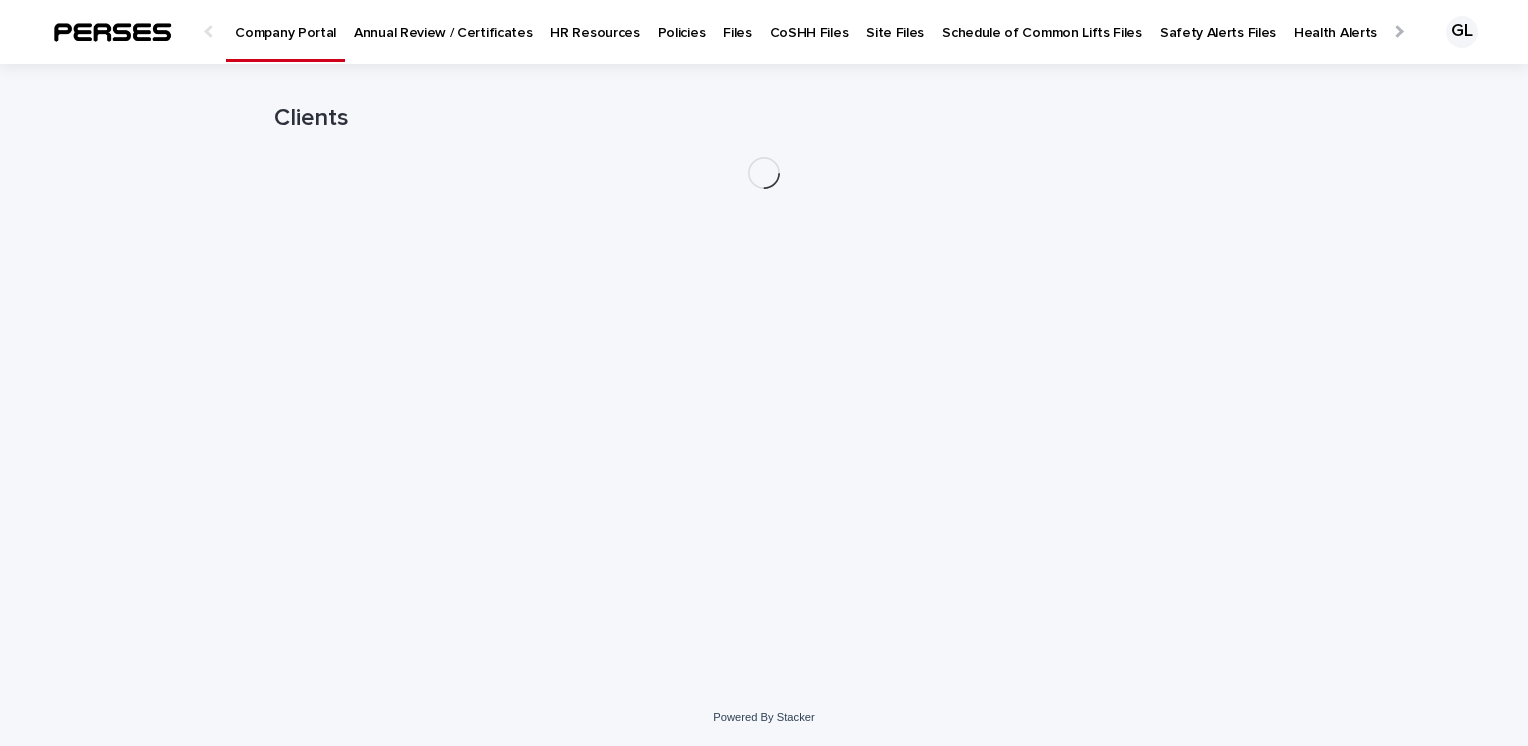 scroll, scrollTop: 0, scrollLeft: 0, axis: both 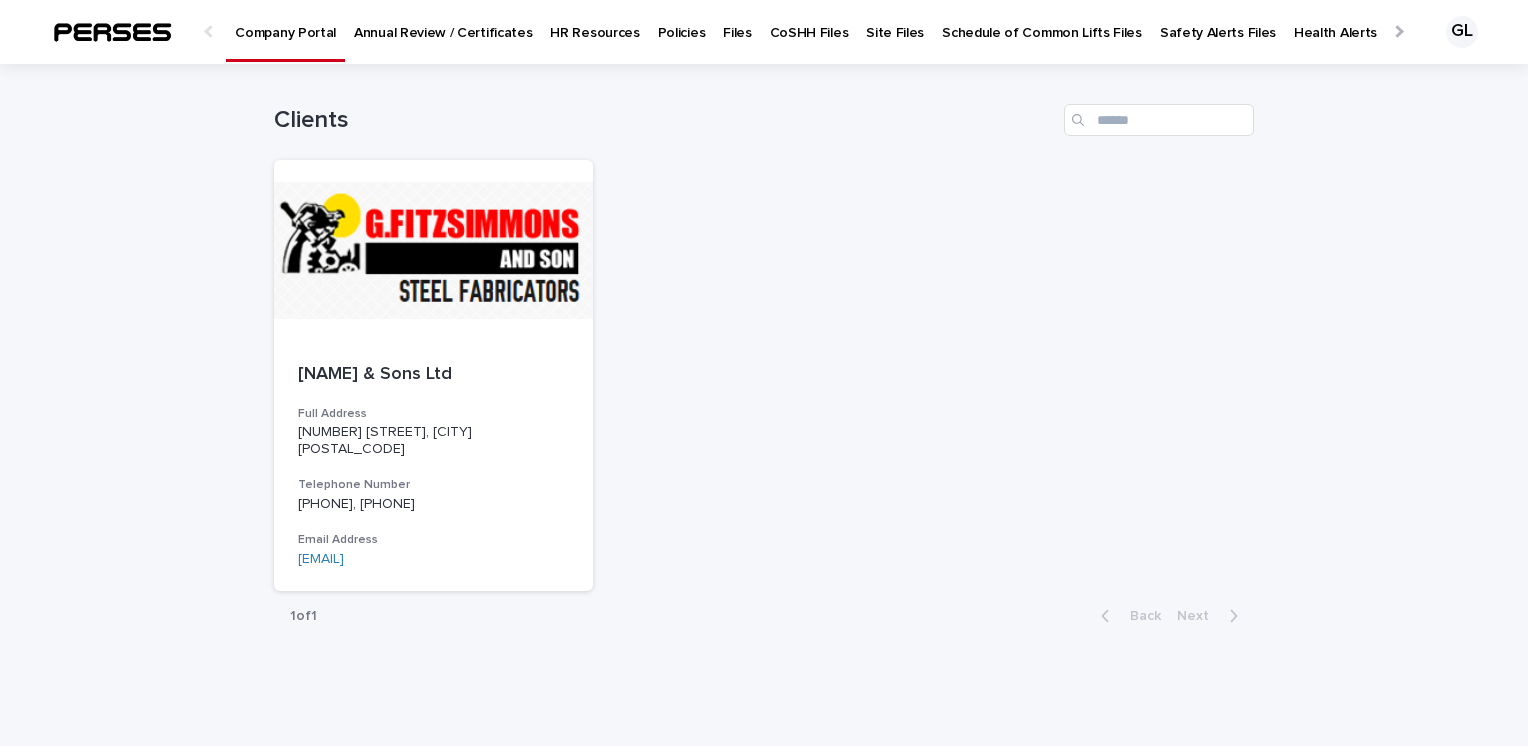 click on "Policies" at bounding box center (682, 21) 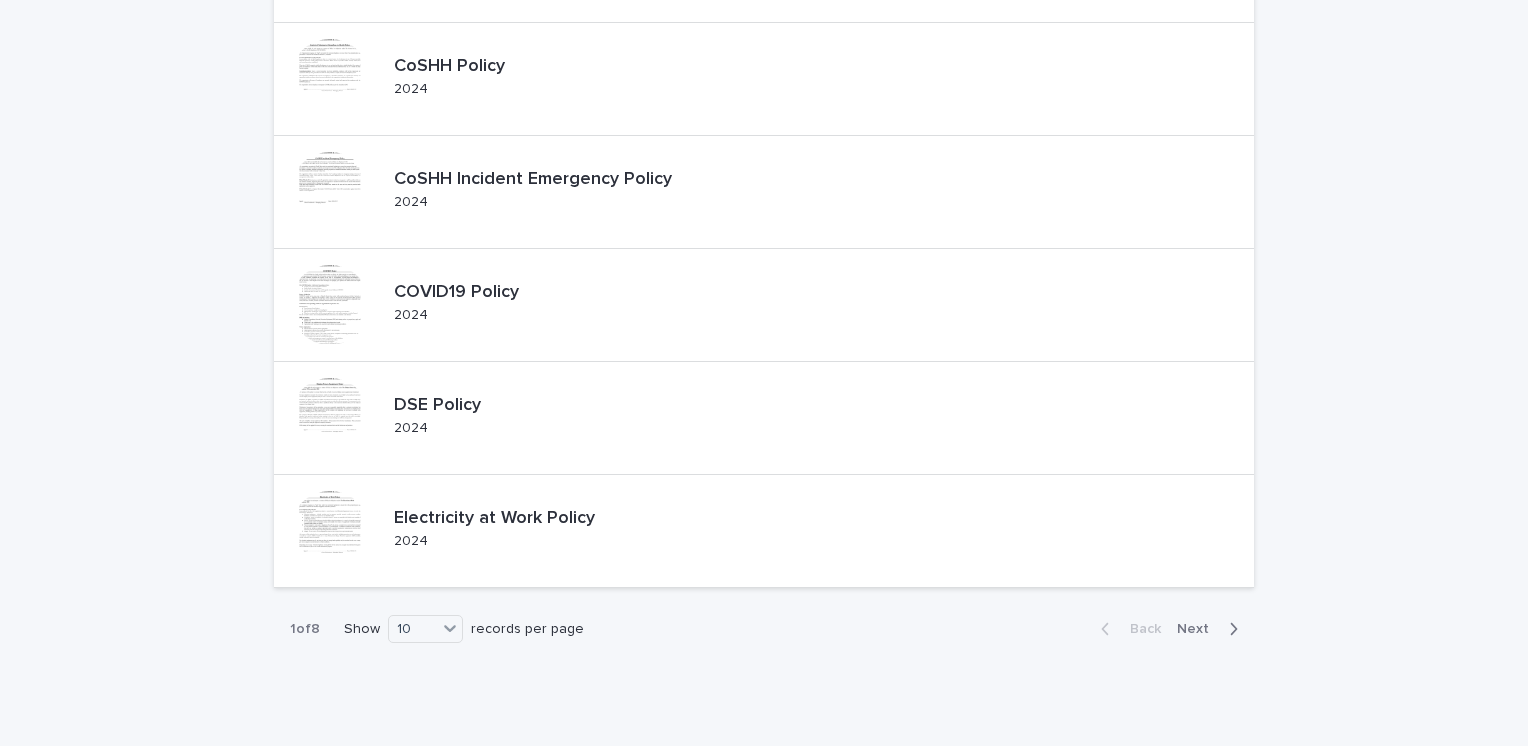 scroll, scrollTop: 768, scrollLeft: 0, axis: vertical 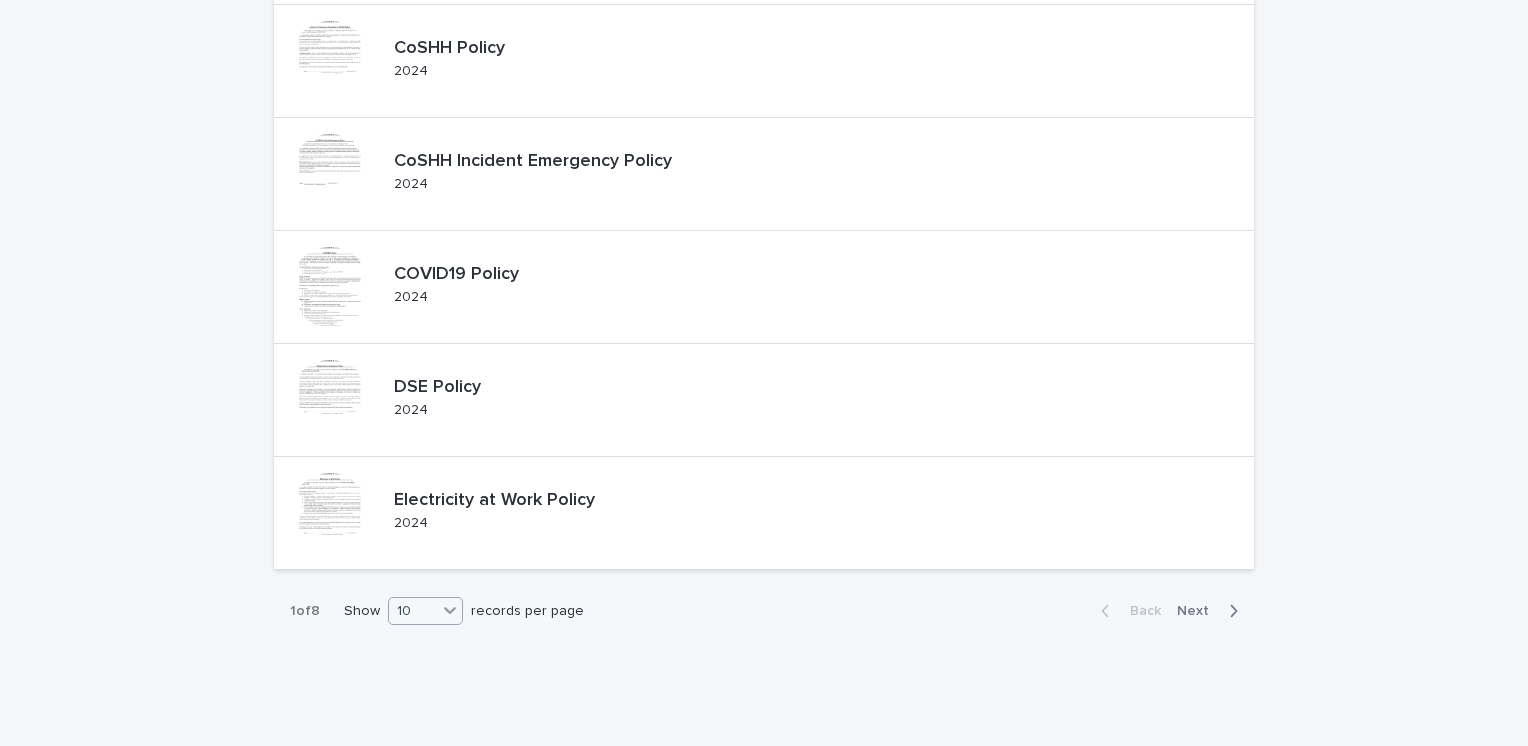 click 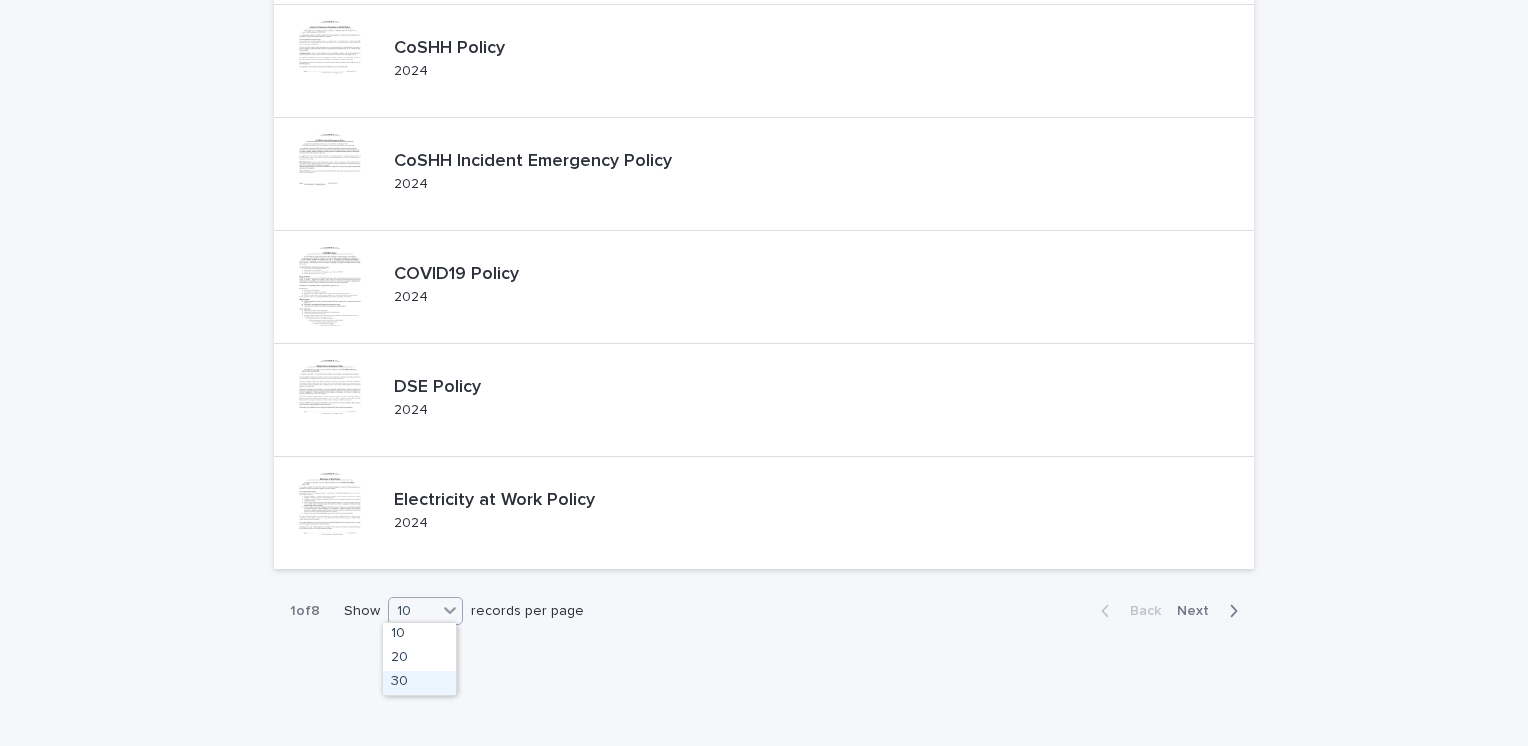 click on "30" at bounding box center [419, 683] 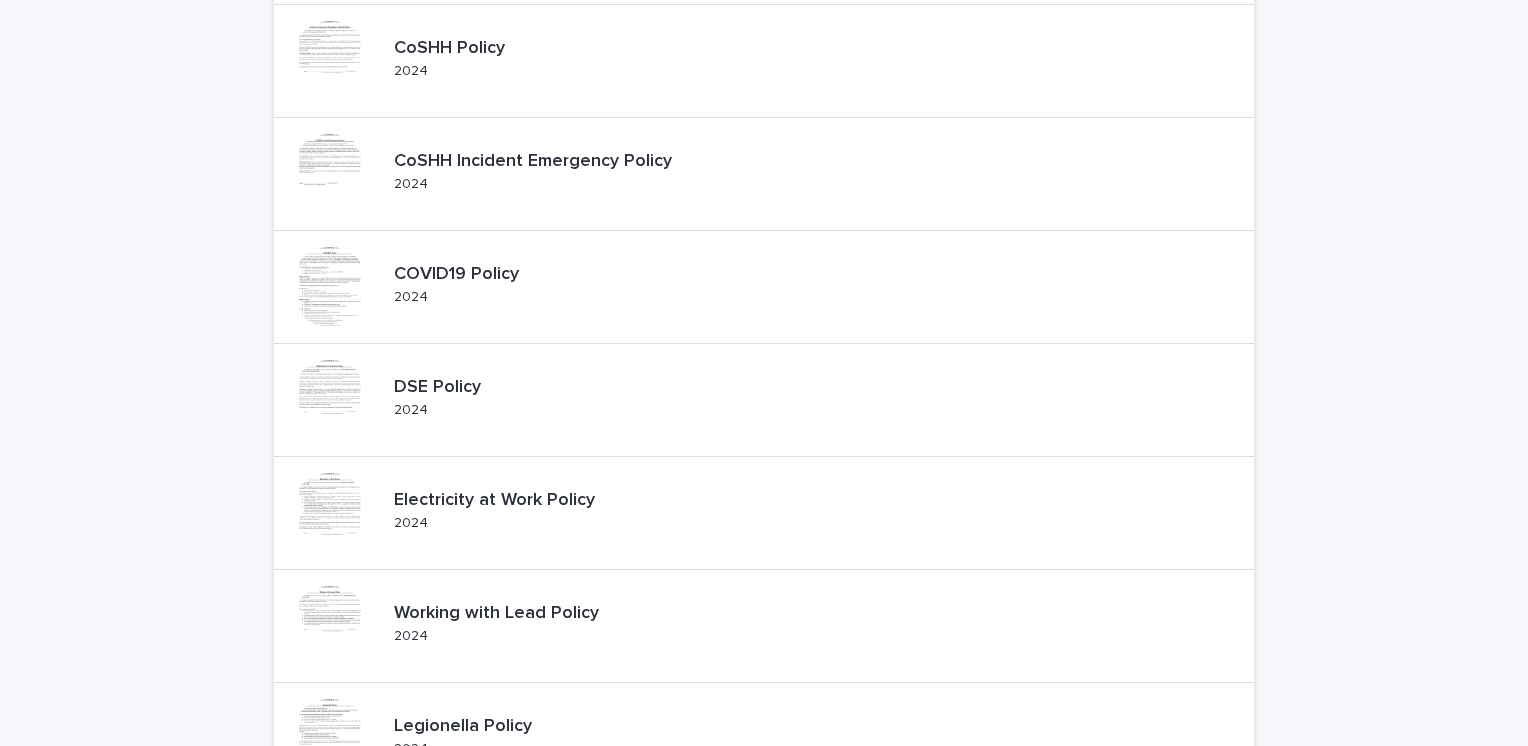 scroll, scrollTop: 1896, scrollLeft: 0, axis: vertical 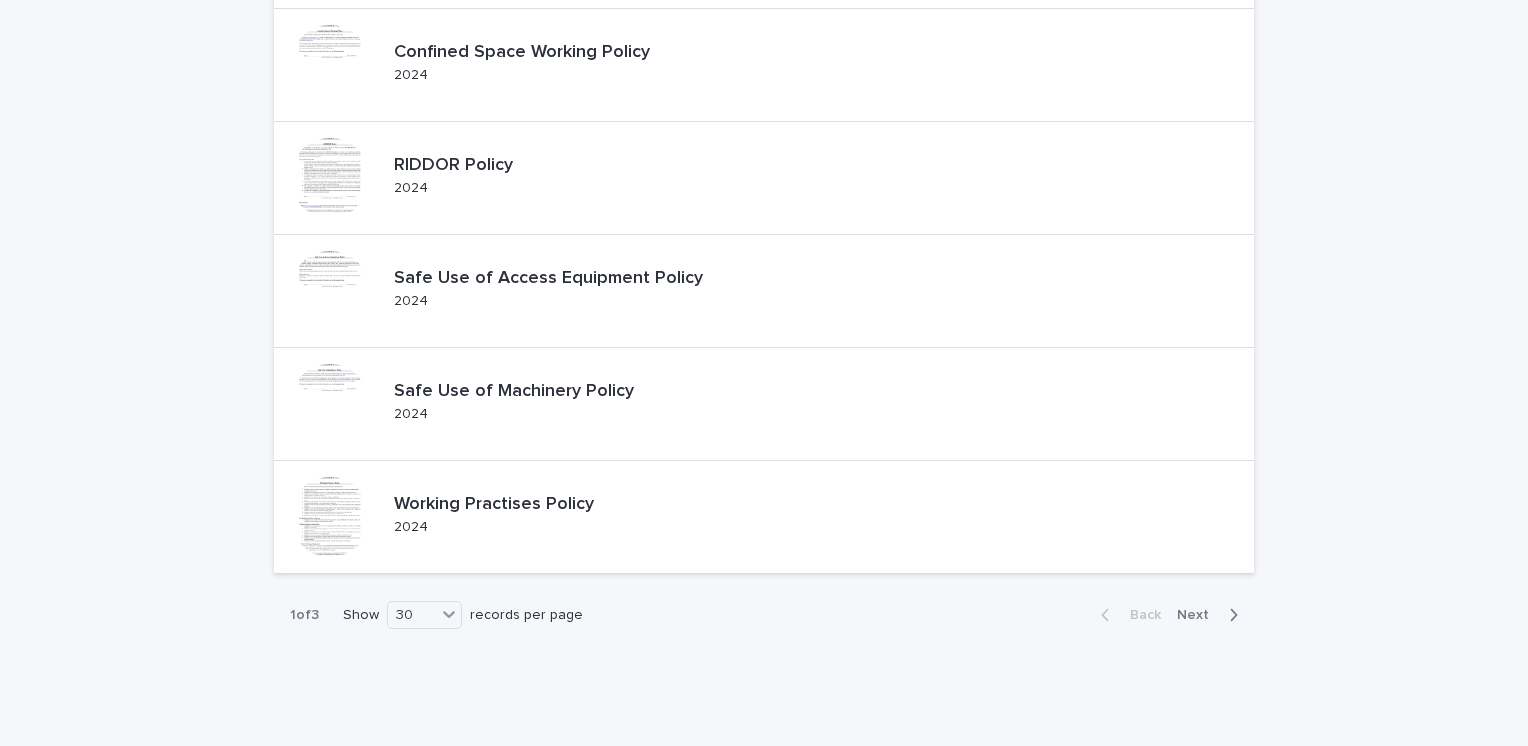 click 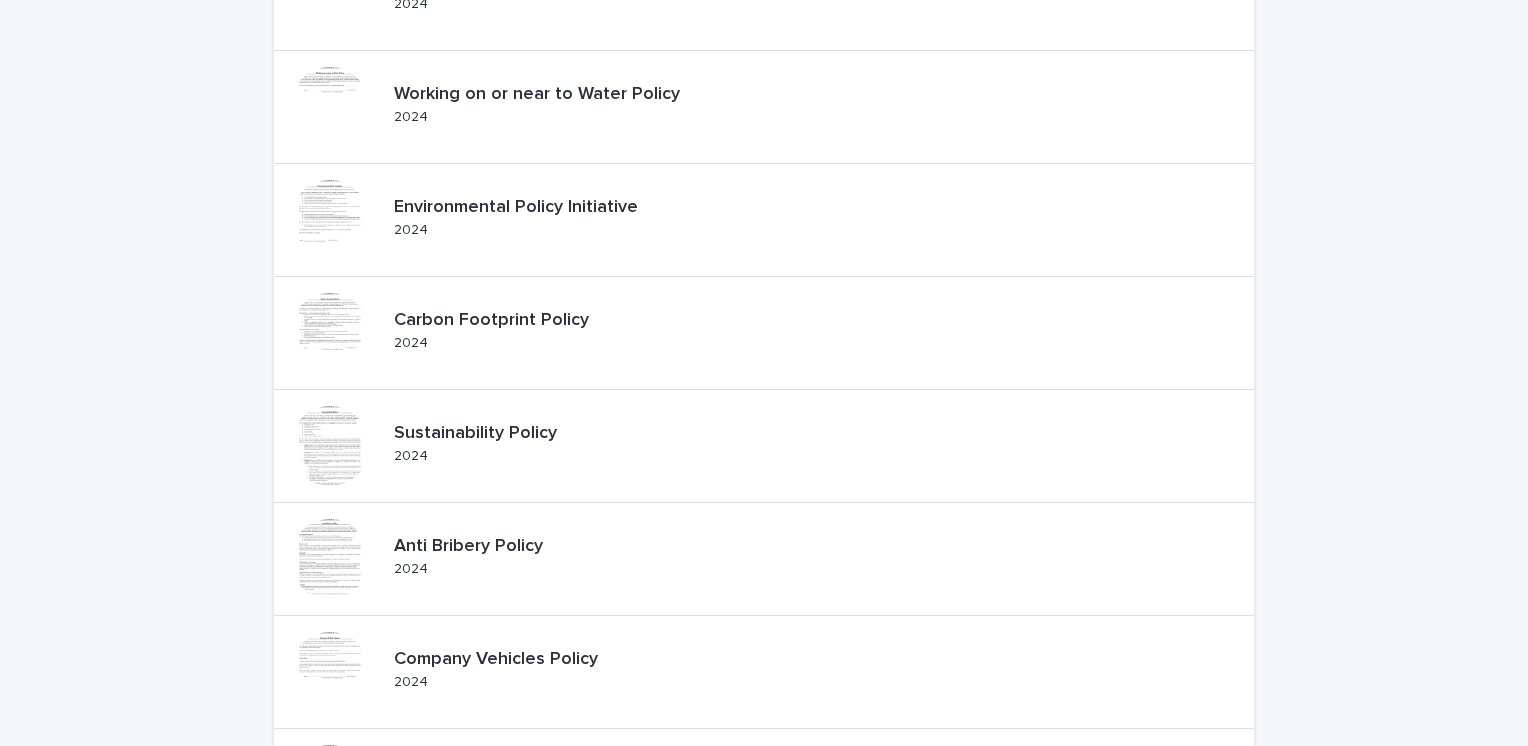 scroll, scrollTop: 861, scrollLeft: 0, axis: vertical 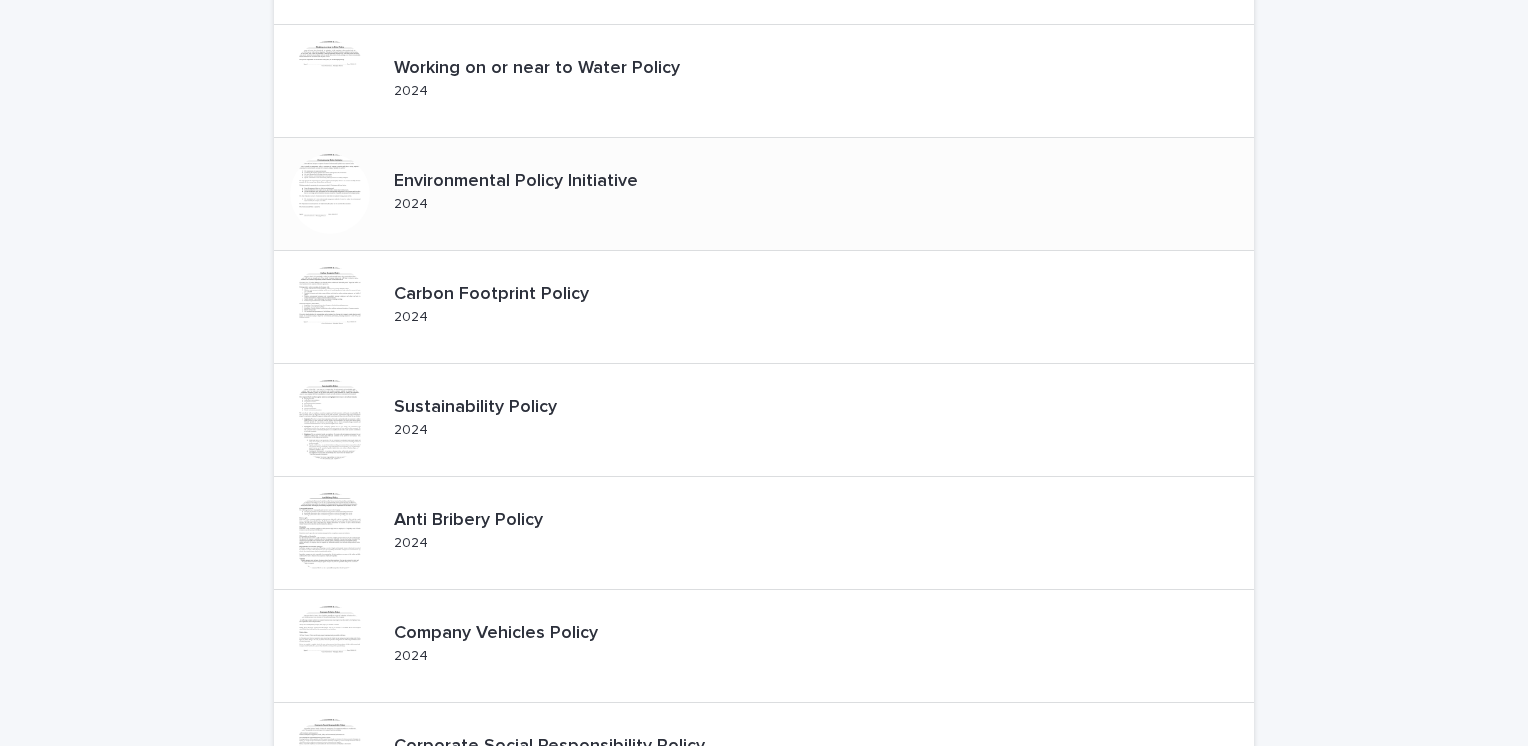 click on "Environmental Policy Initiative" at bounding box center [533, 182] 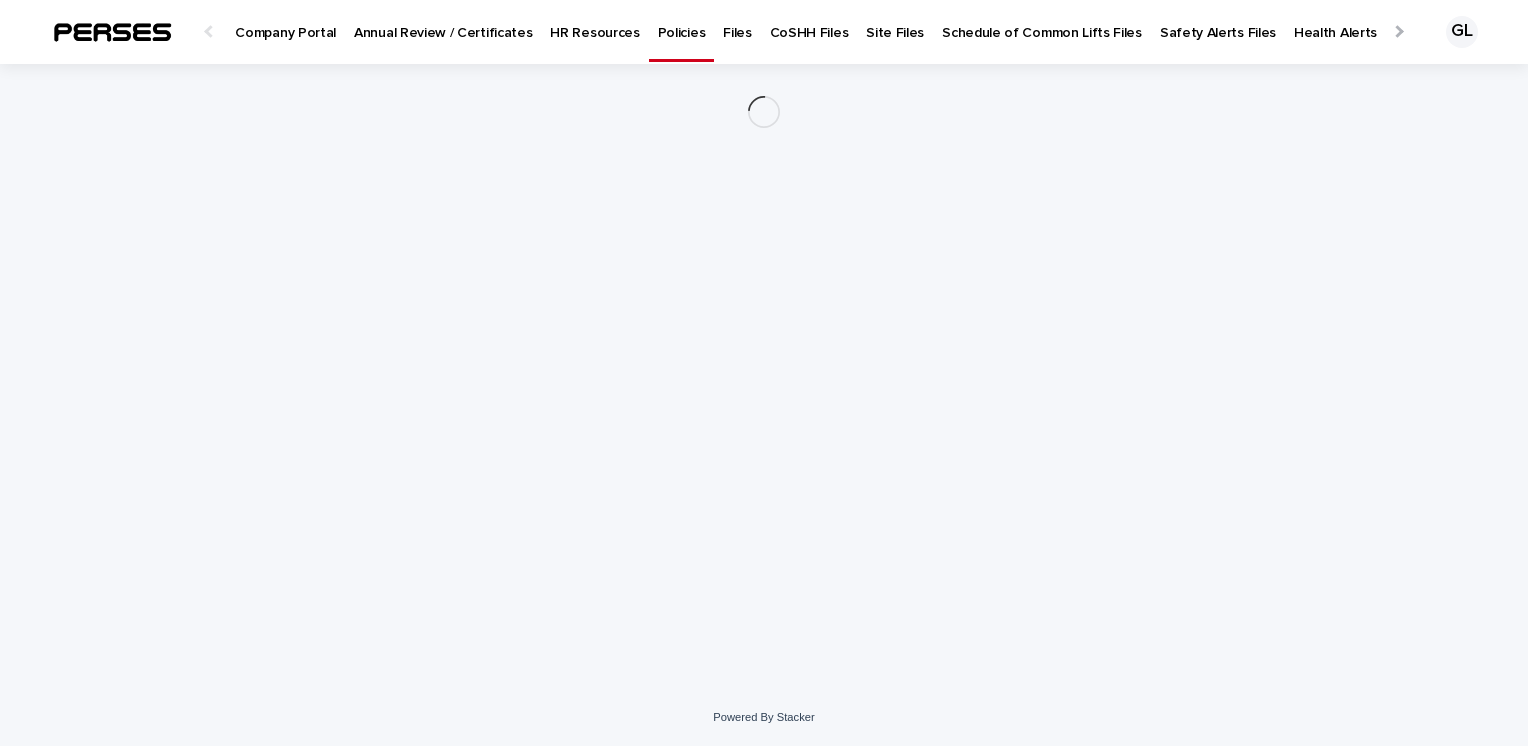 scroll, scrollTop: 0, scrollLeft: 0, axis: both 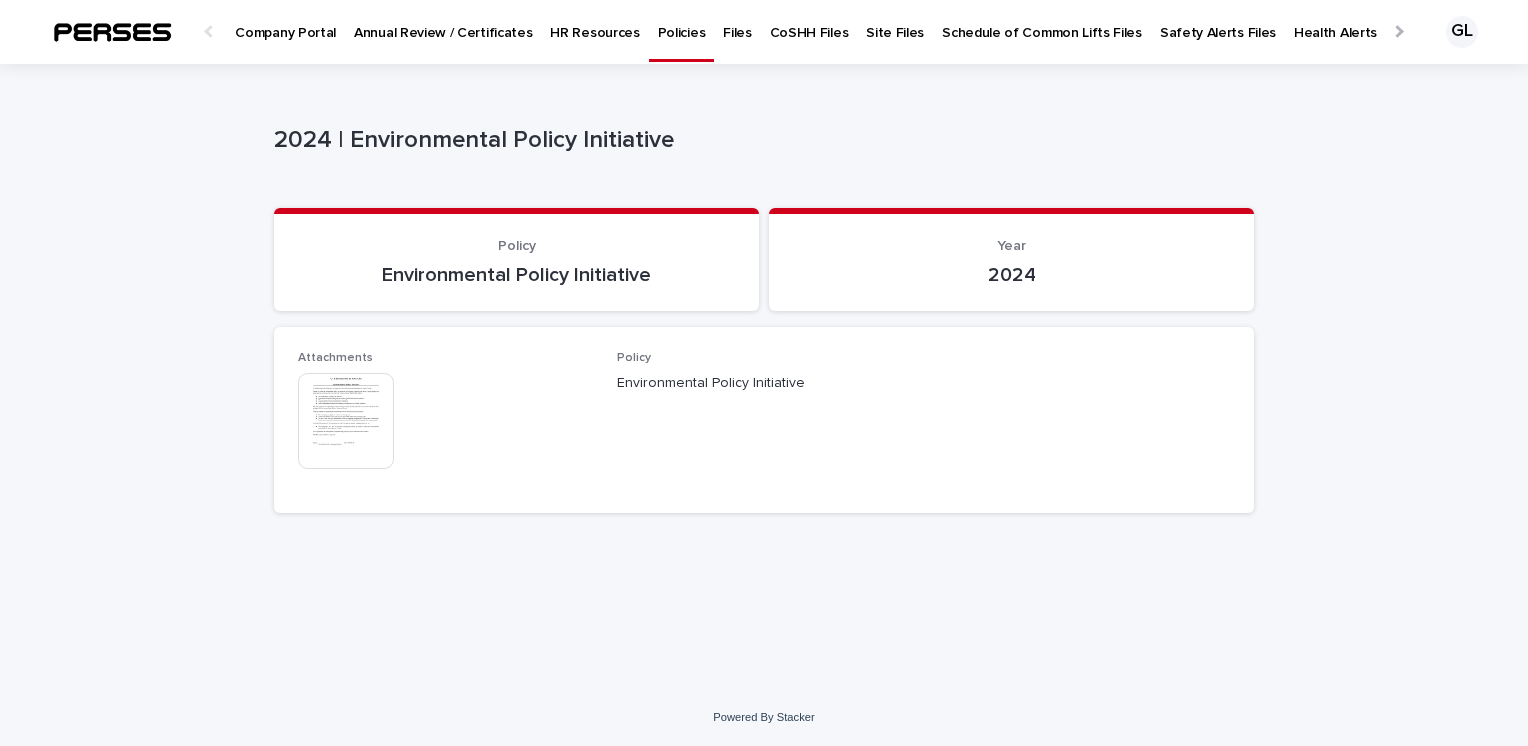 click at bounding box center [346, 421] 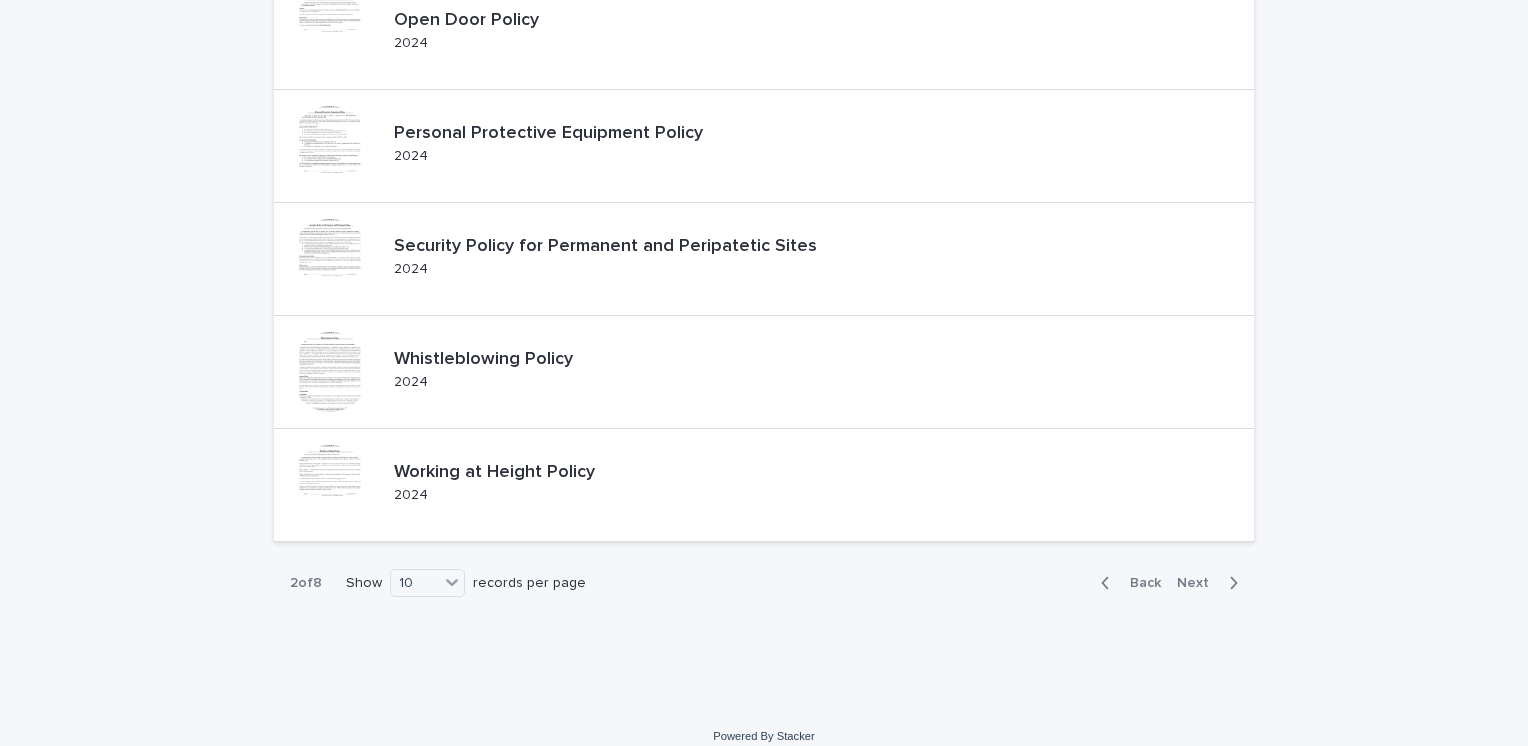 scroll, scrollTop: 798, scrollLeft: 0, axis: vertical 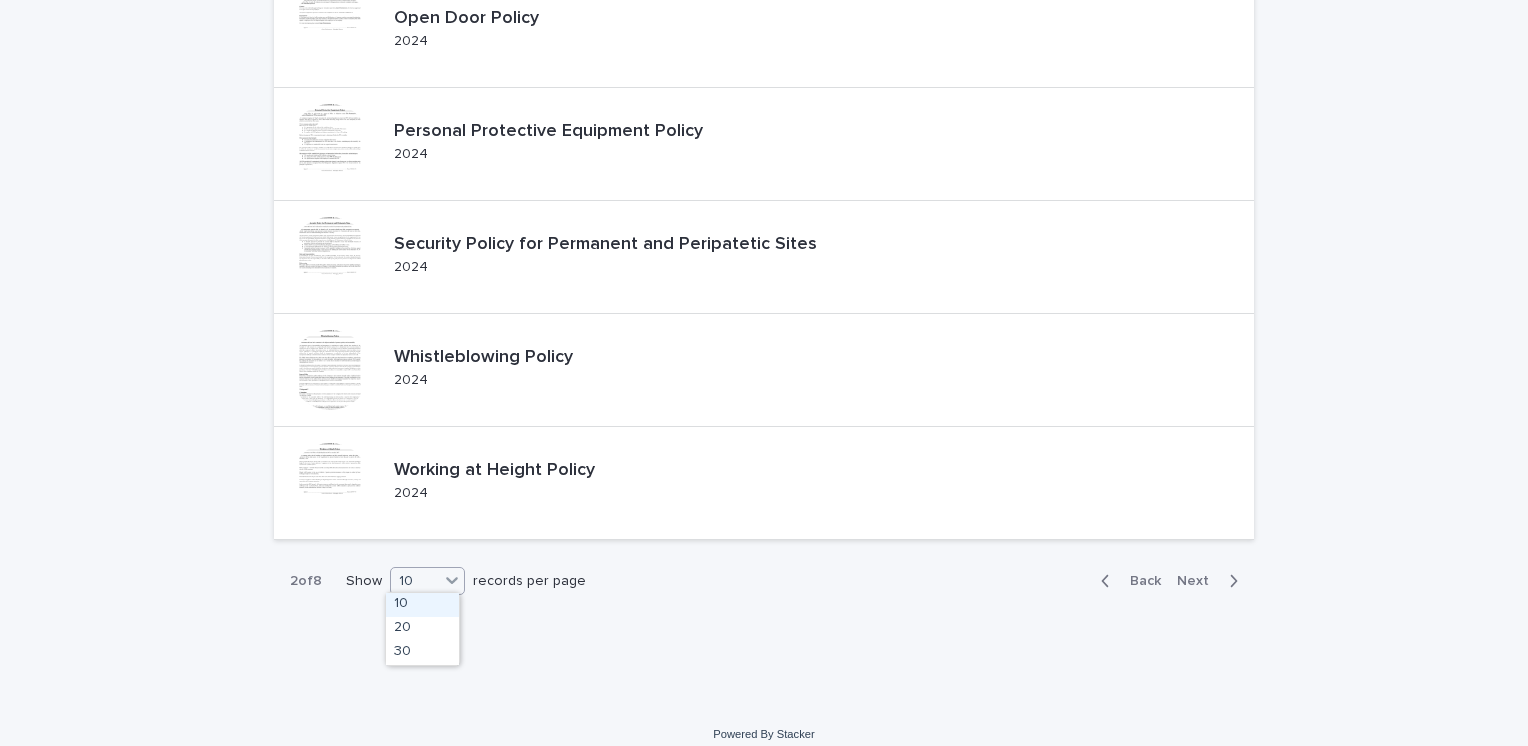click on "10" at bounding box center [415, 581] 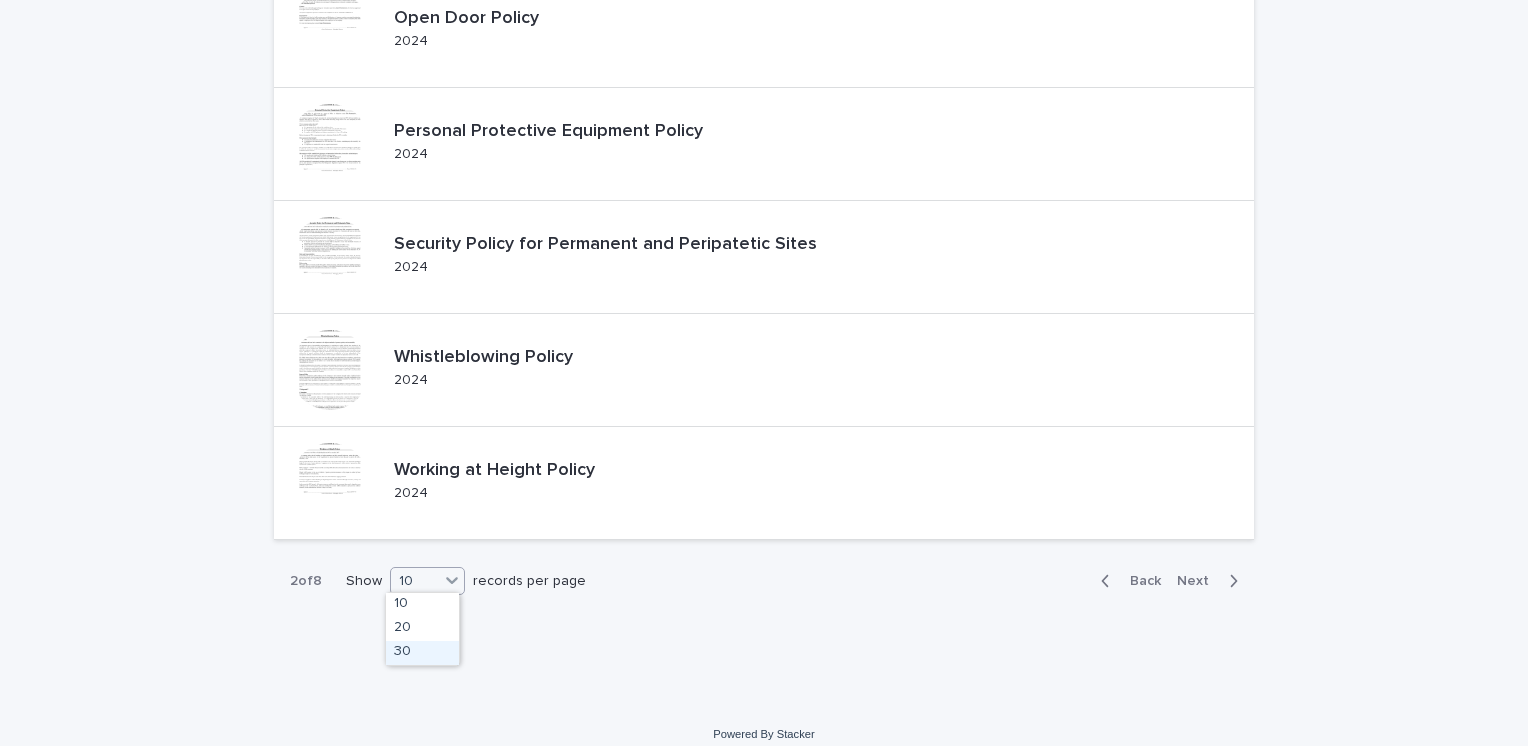 click on "30" at bounding box center [422, 653] 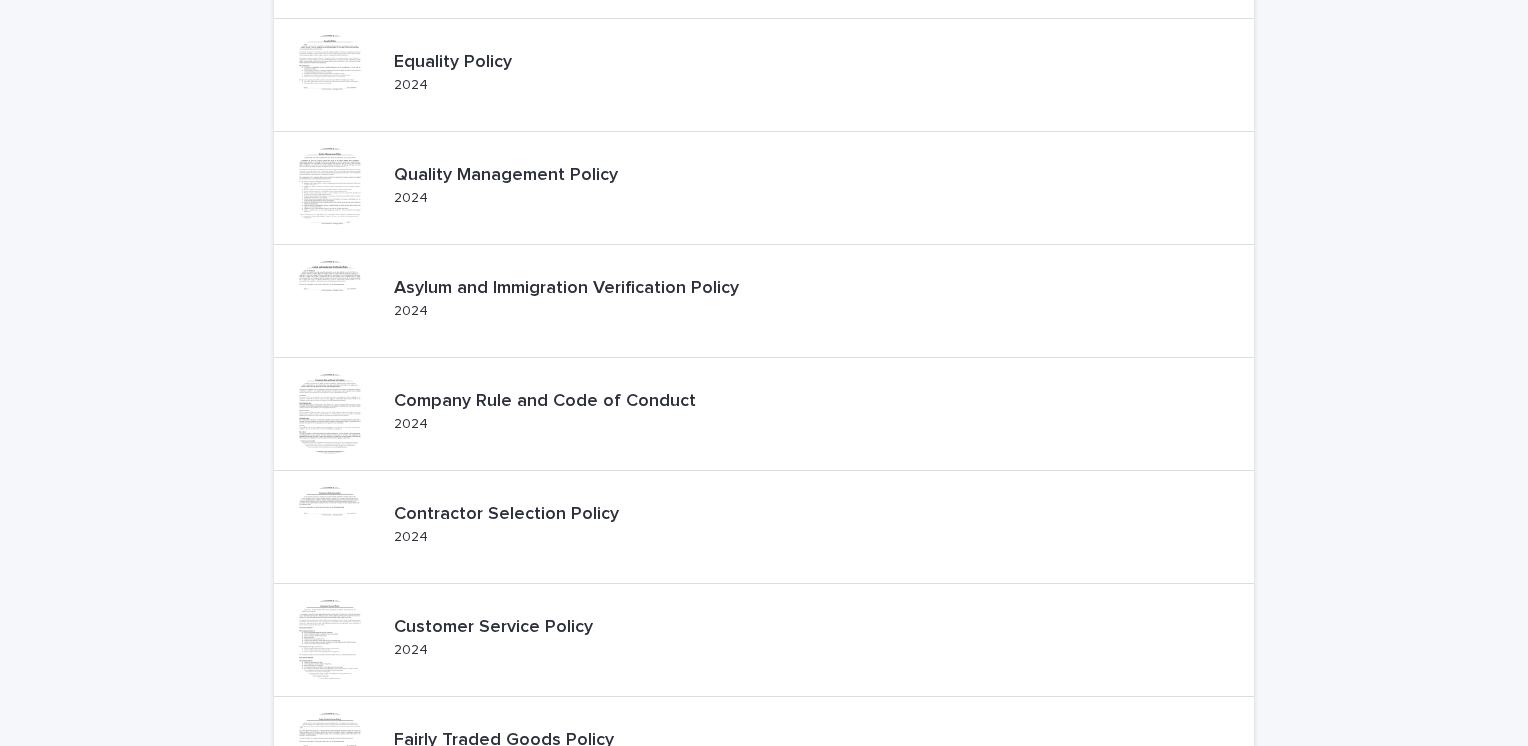 scroll, scrollTop: 3068, scrollLeft: 0, axis: vertical 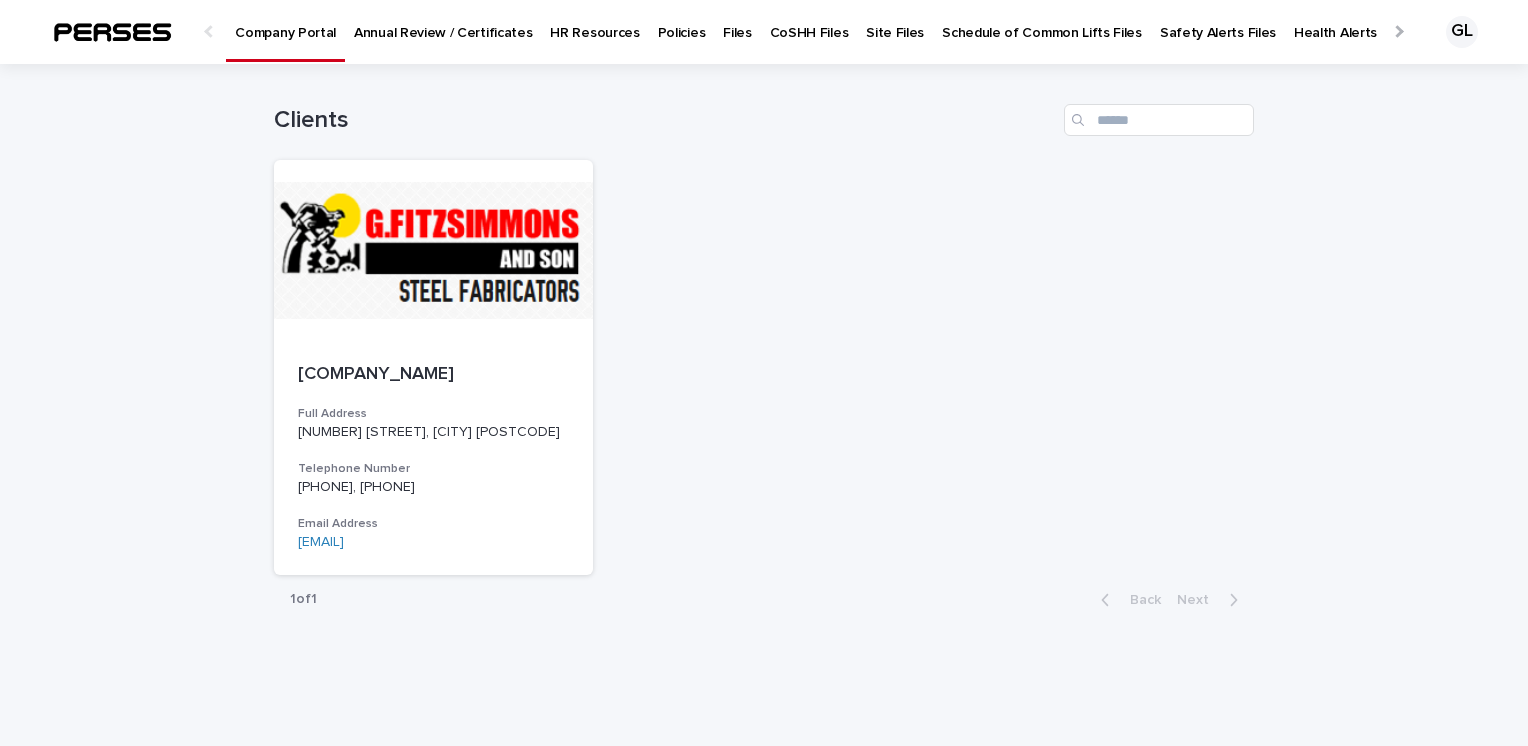 click on "Files" at bounding box center (737, 21) 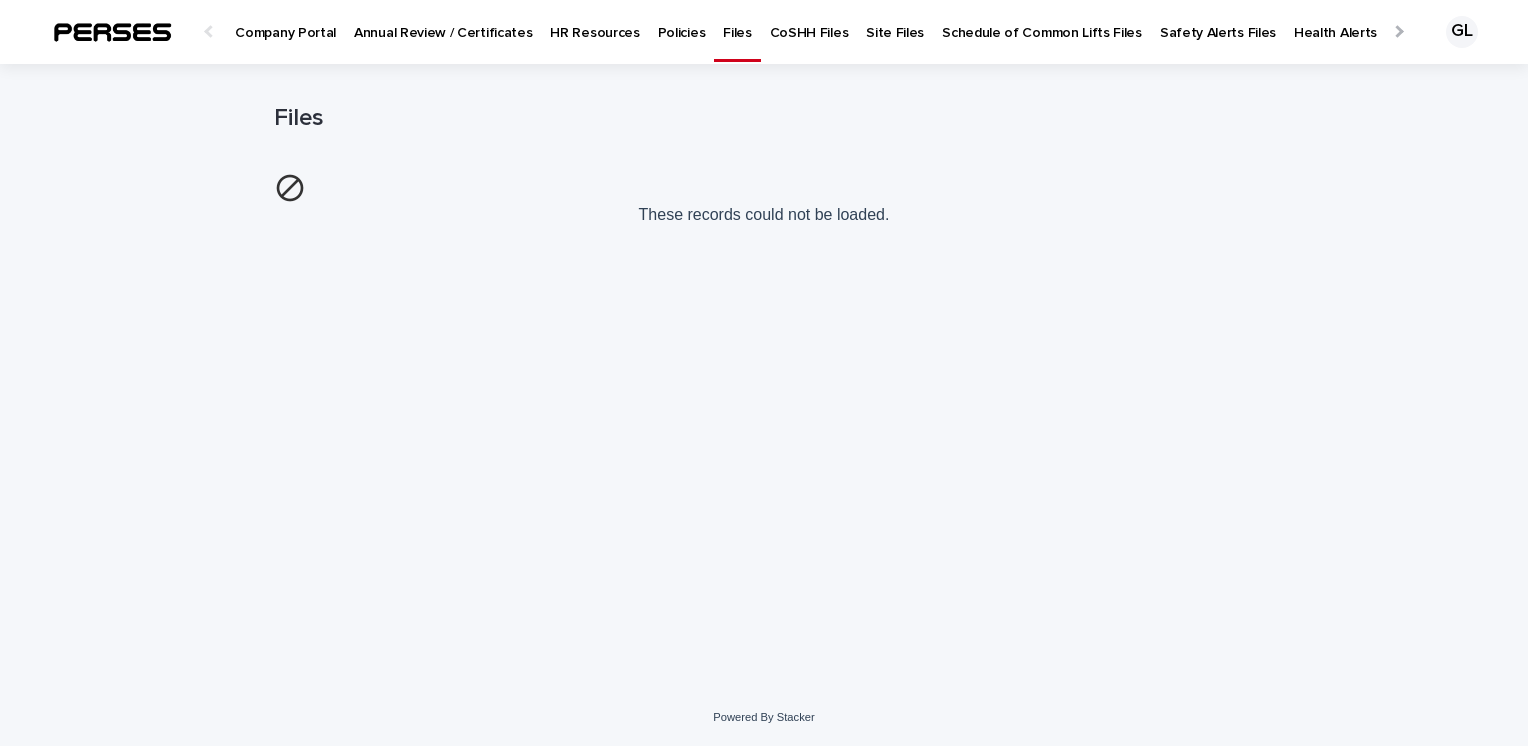 click on "Company Portal" at bounding box center (285, 21) 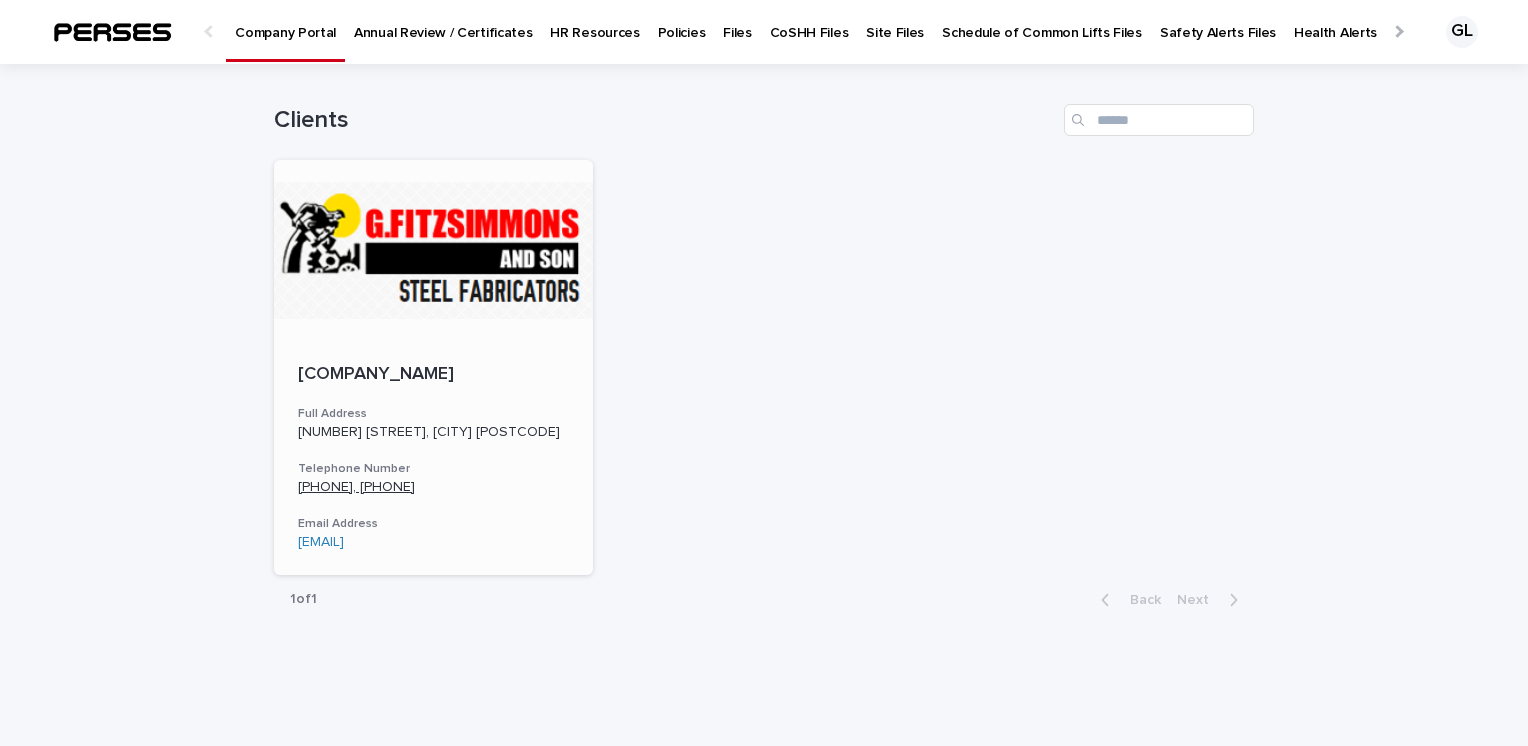 click on "[PHONE], [PHONE]" at bounding box center [356, 487] 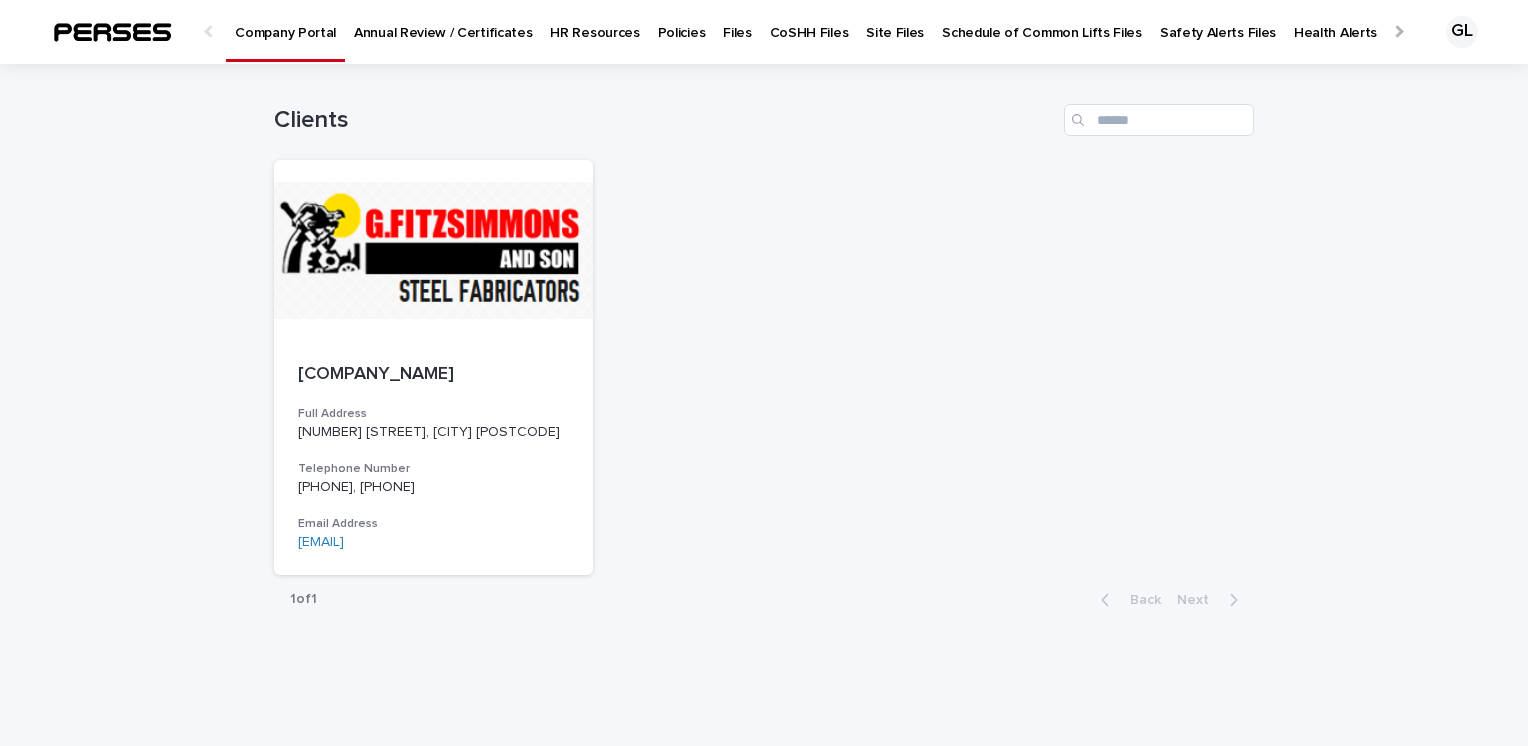 click on "Annual Review / Certificates" at bounding box center [443, 21] 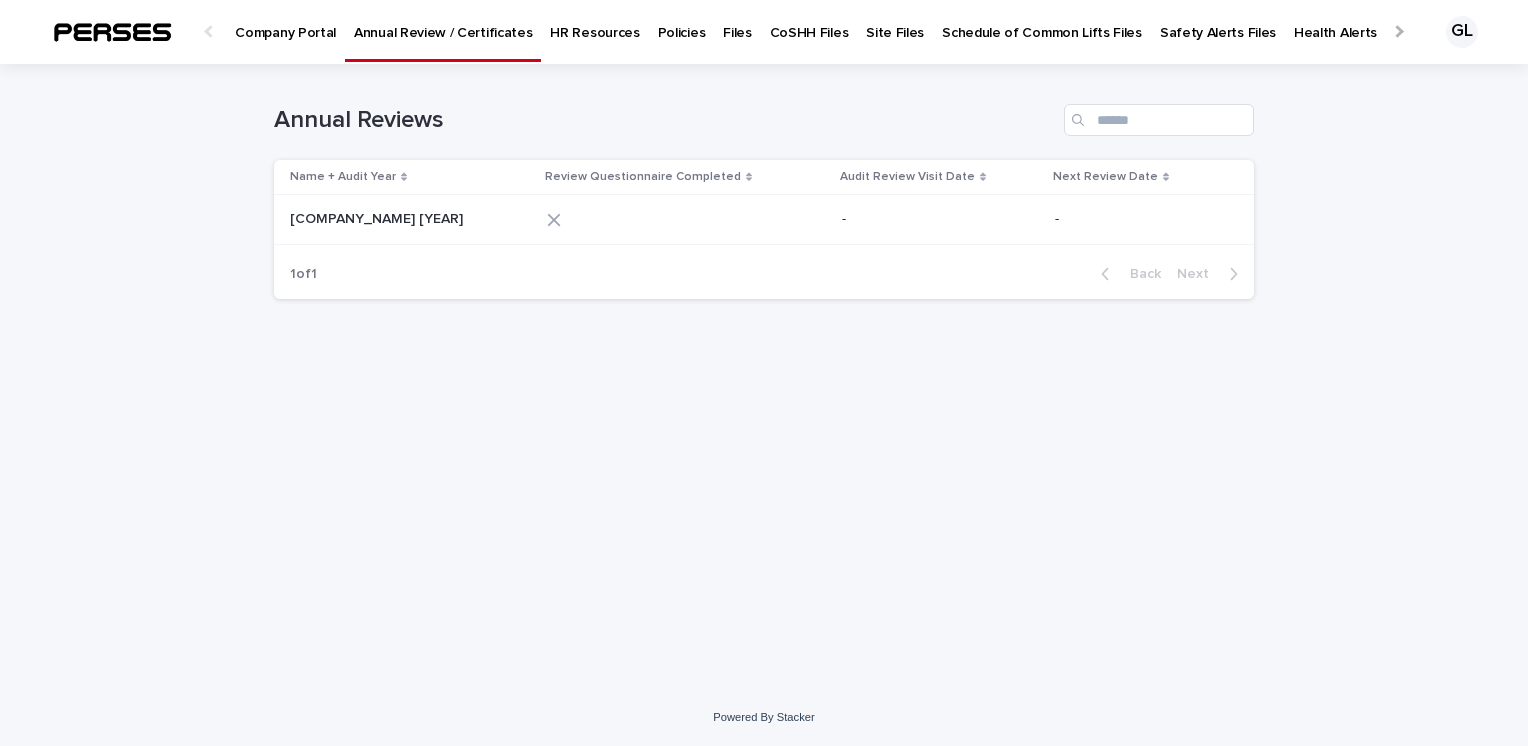 click on "G. Fitzsimmons & Sons Ltd 2024" at bounding box center (378, 217) 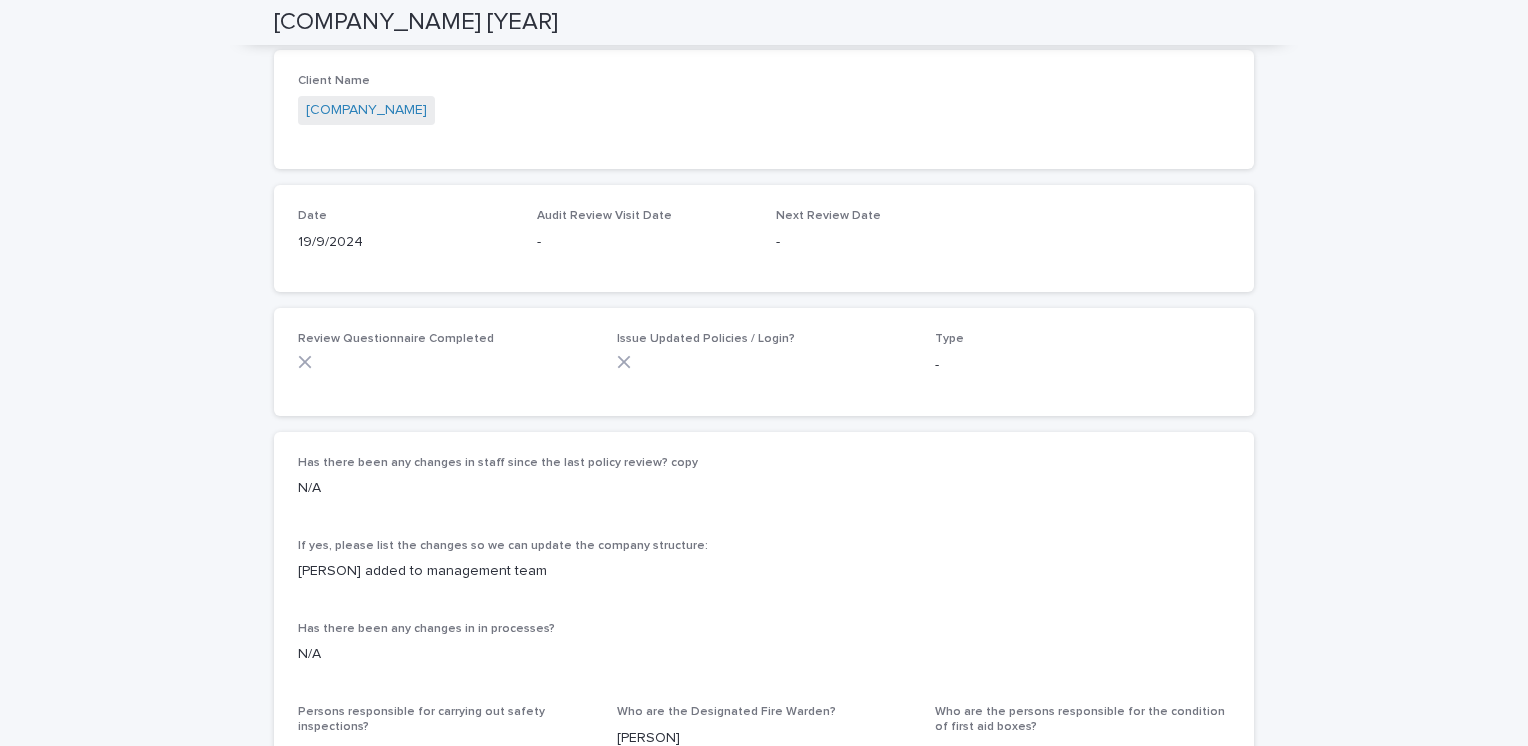 scroll, scrollTop: 0, scrollLeft: 0, axis: both 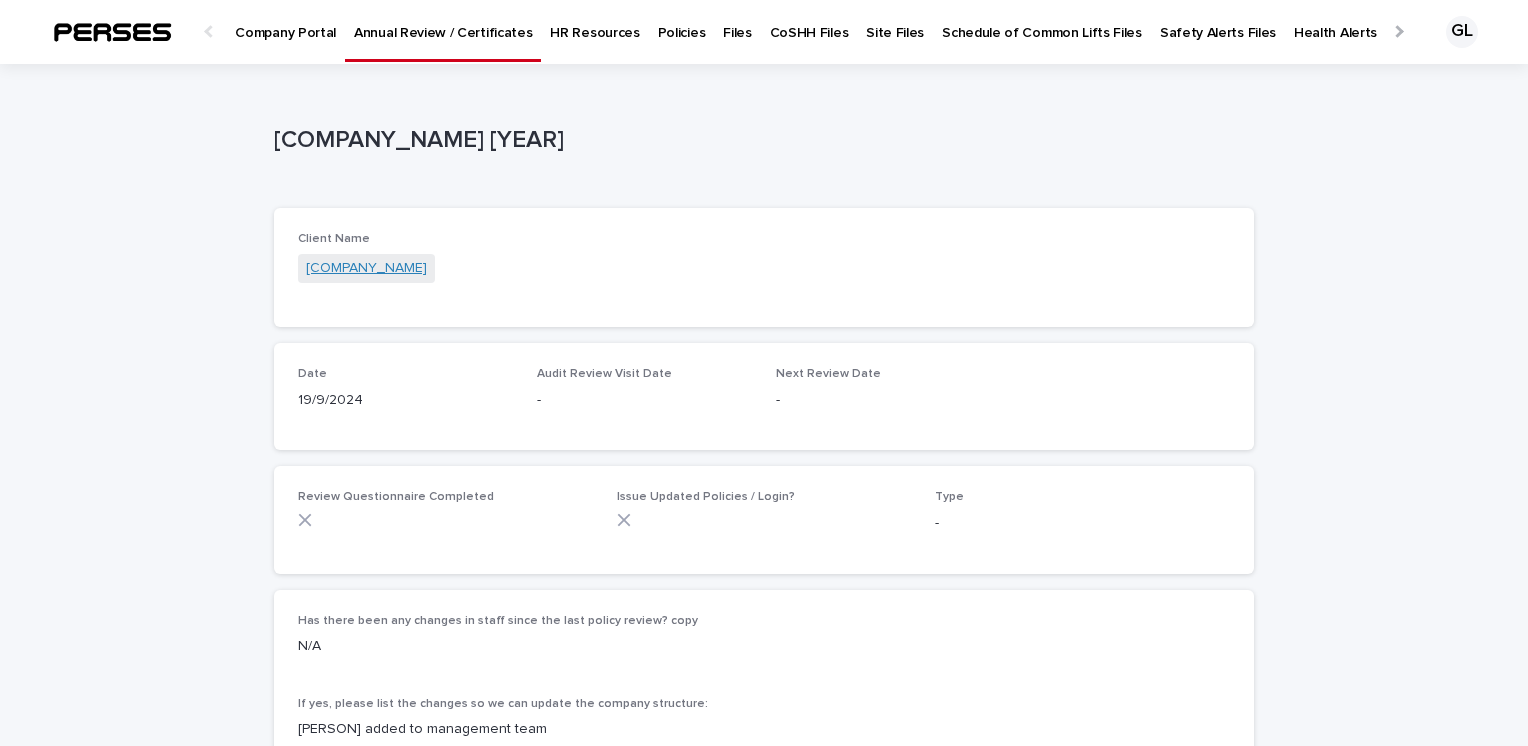 click on "[NAME] & Sons Ltd" at bounding box center (366, 268) 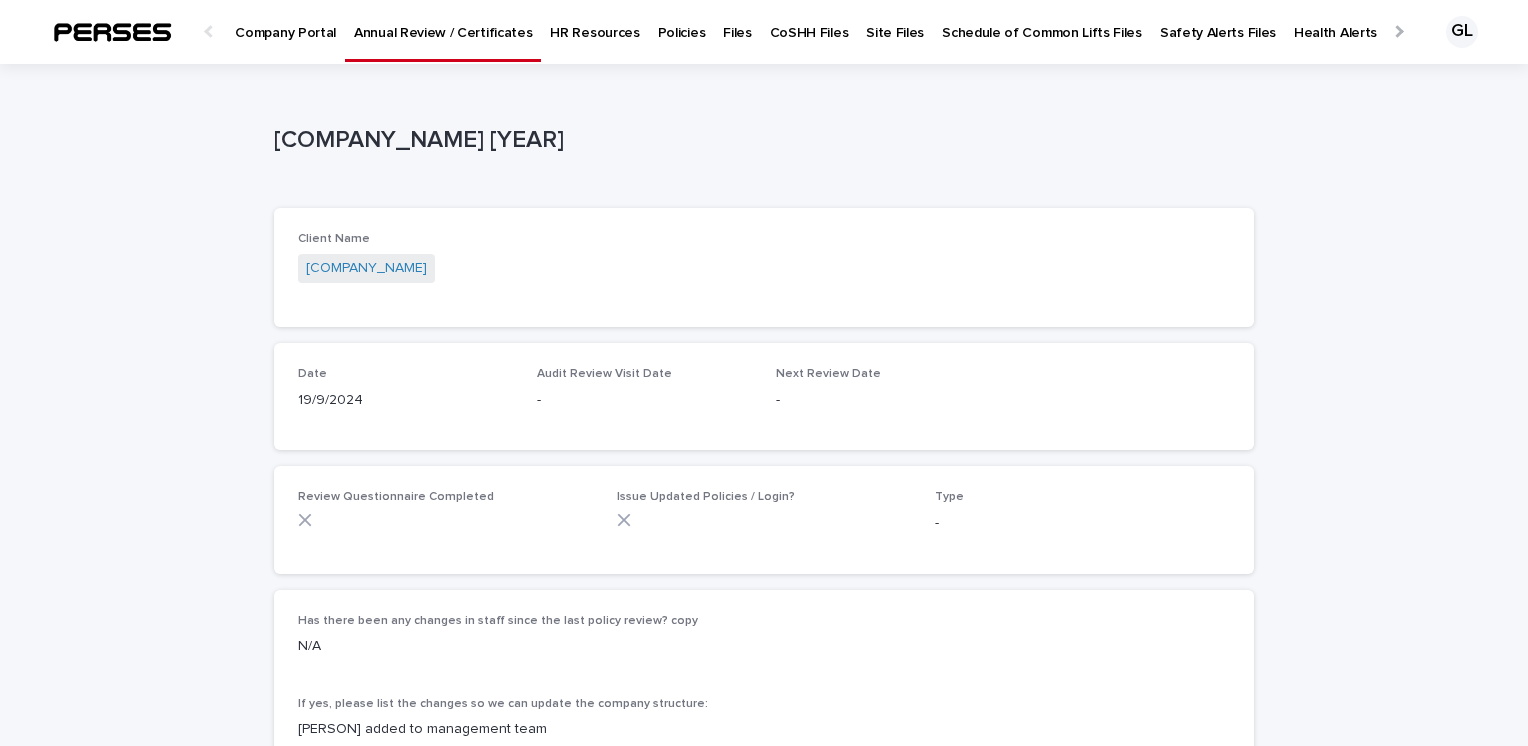 click 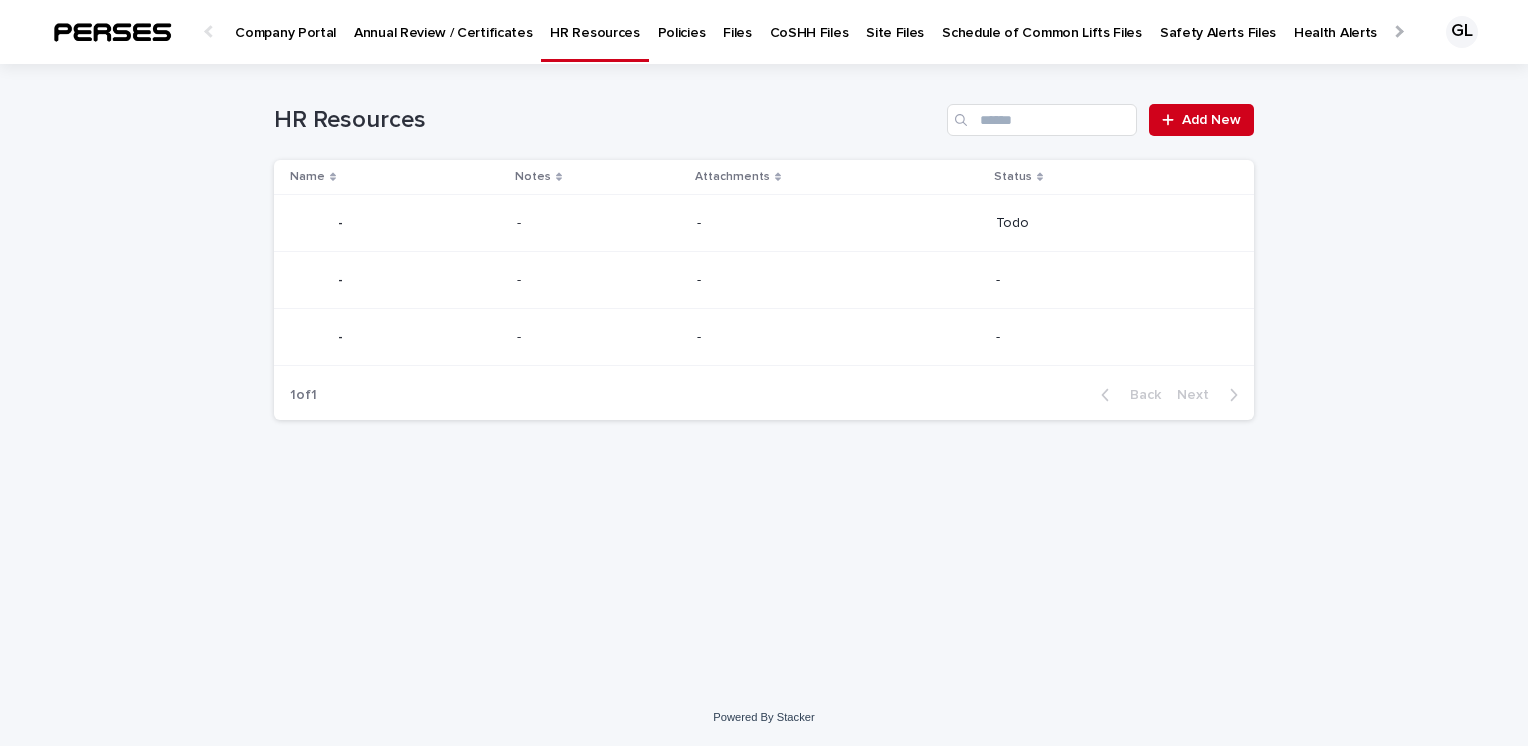 click on "Files" at bounding box center (737, 21) 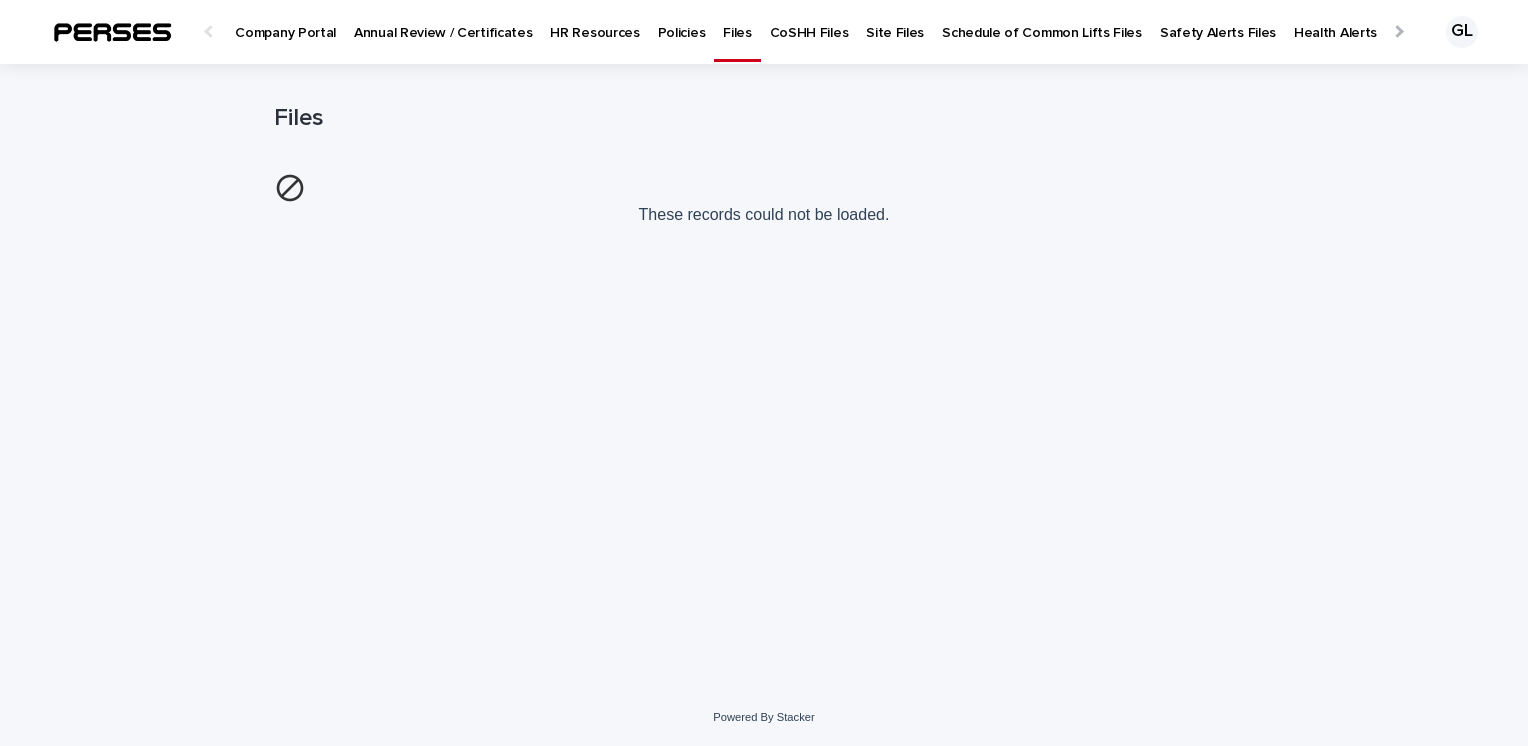 click on "Policies" at bounding box center [682, 21] 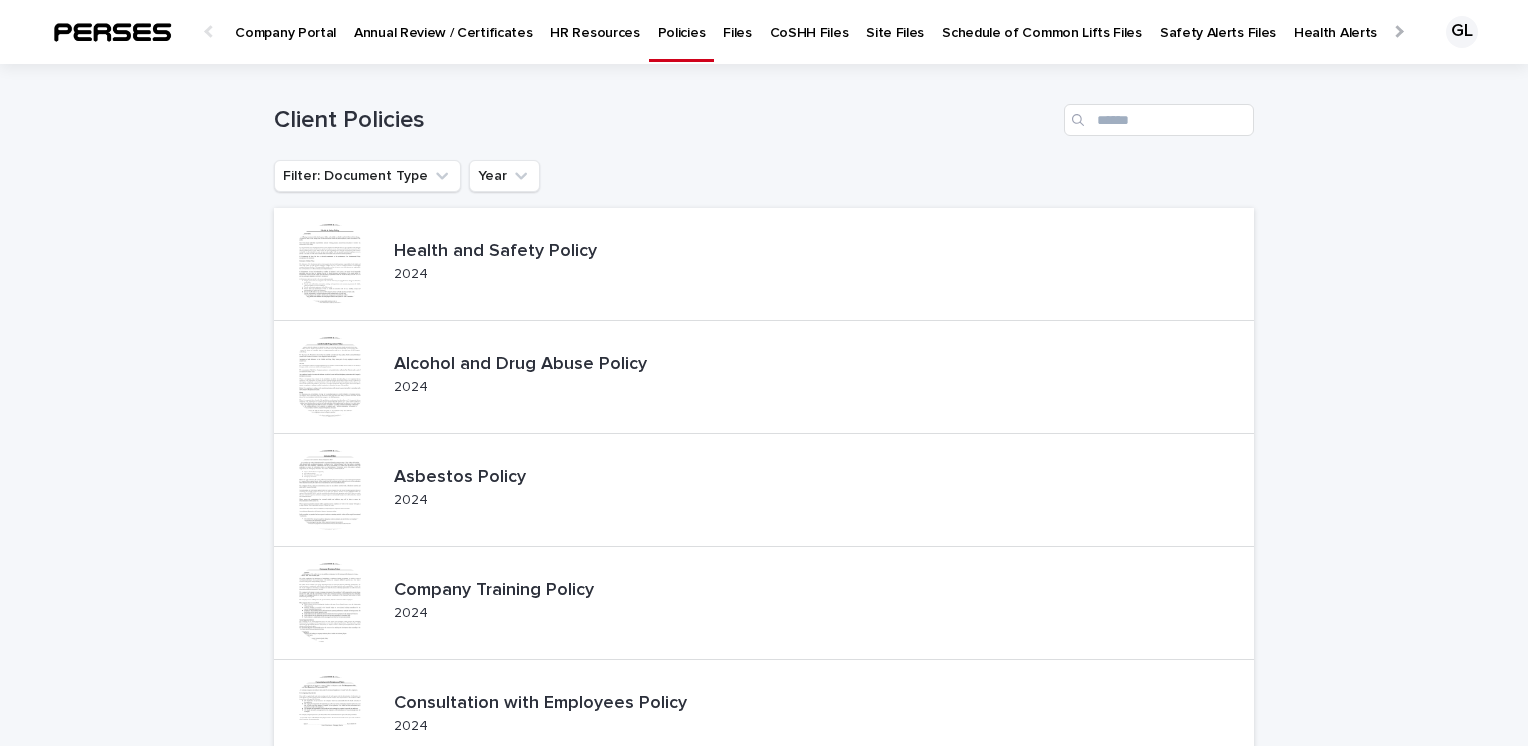 click on "Files" at bounding box center [737, 21] 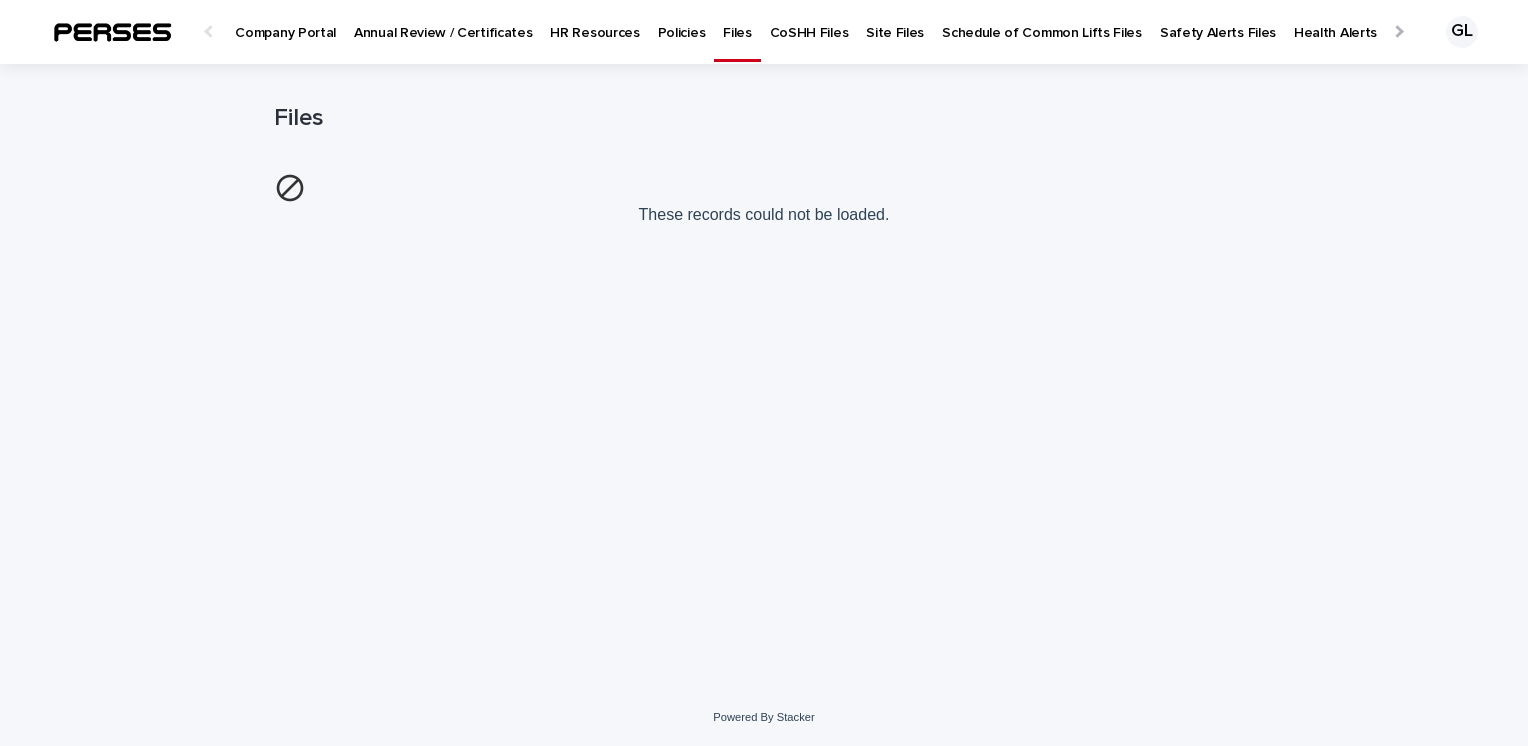 click on "CoSHH Files" at bounding box center [809, 21] 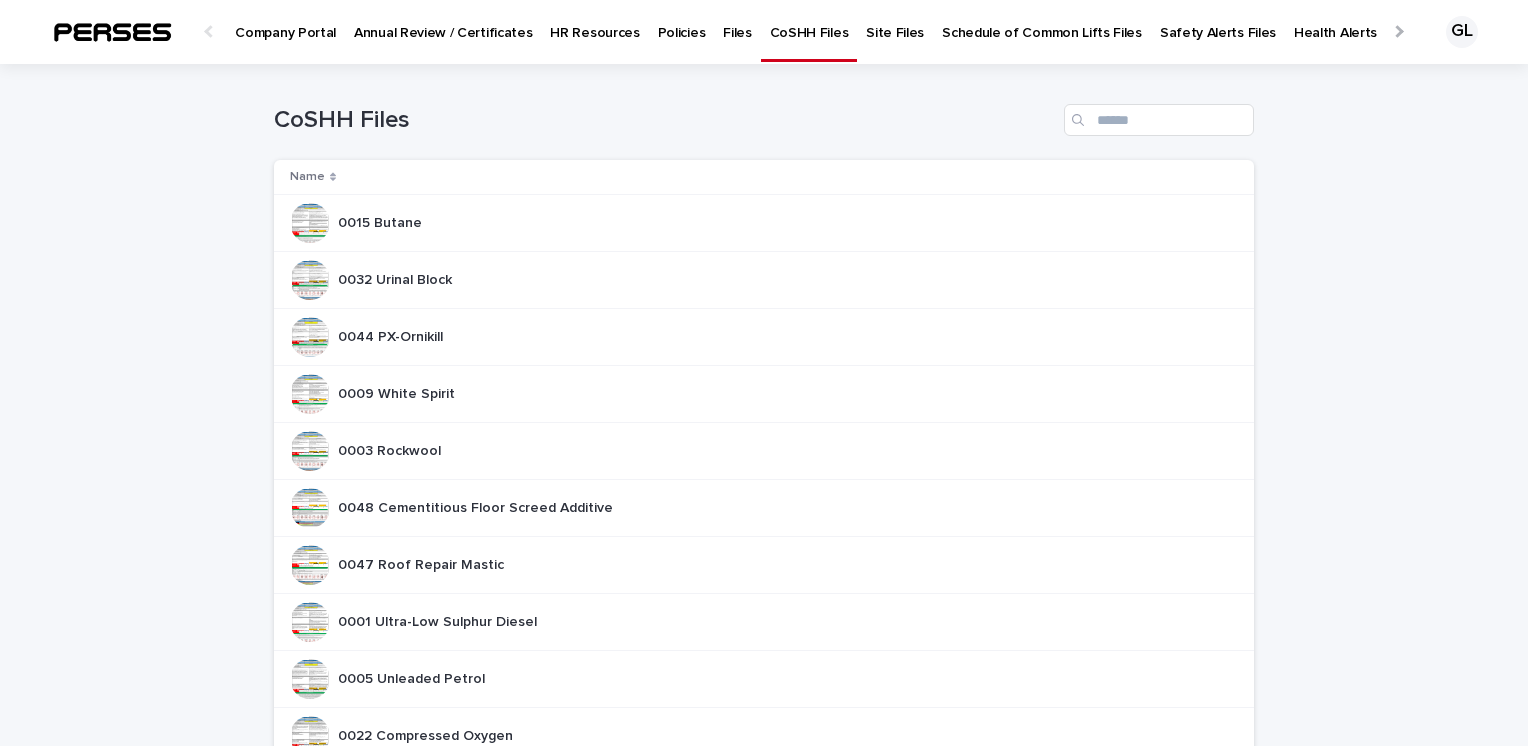click on "Site Files" at bounding box center (895, 21) 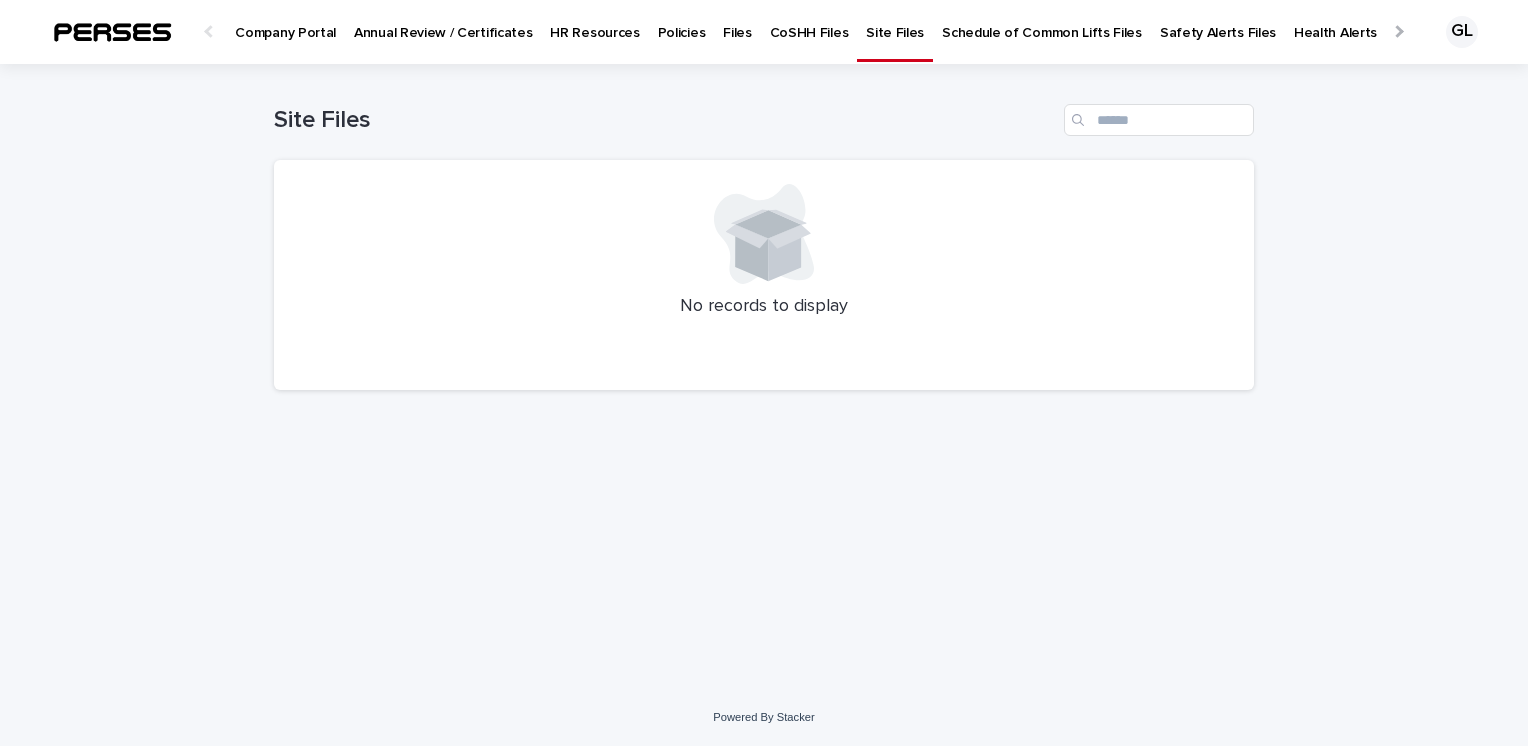 click on "Schedule of Common Lifts Files" at bounding box center [1042, 21] 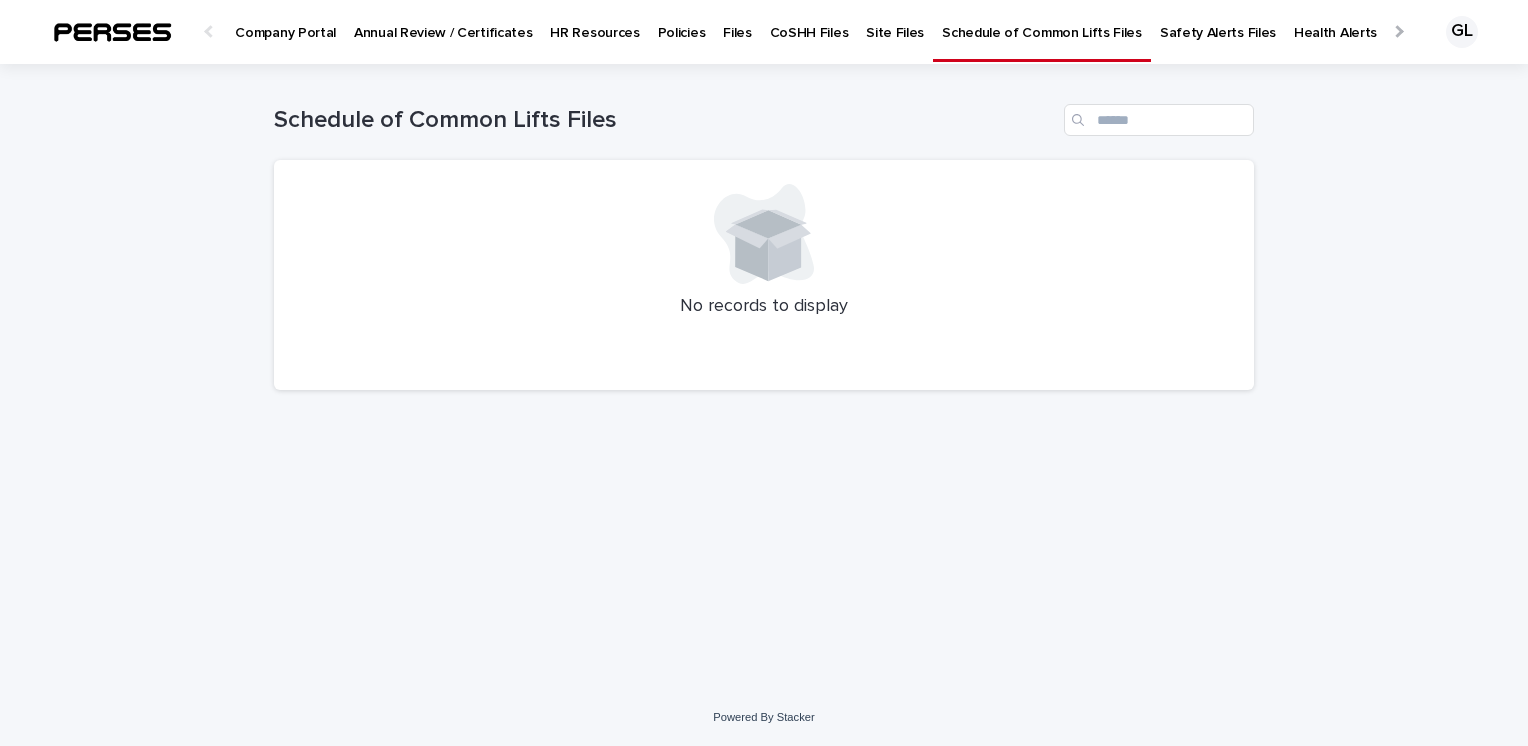 click on "Safety Alerts Files" at bounding box center [1218, 21] 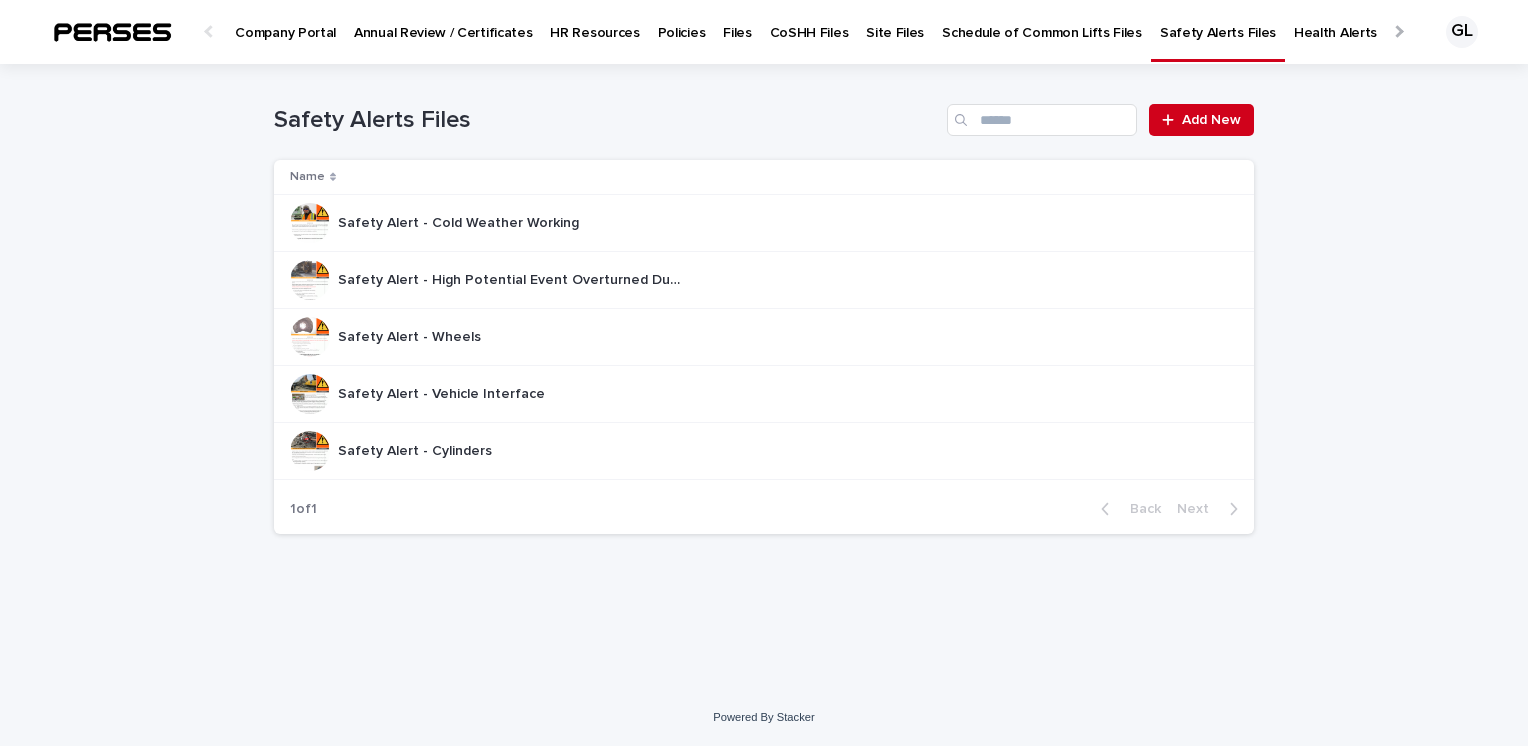 click on "Health Alerts Files" at bounding box center (1351, 21) 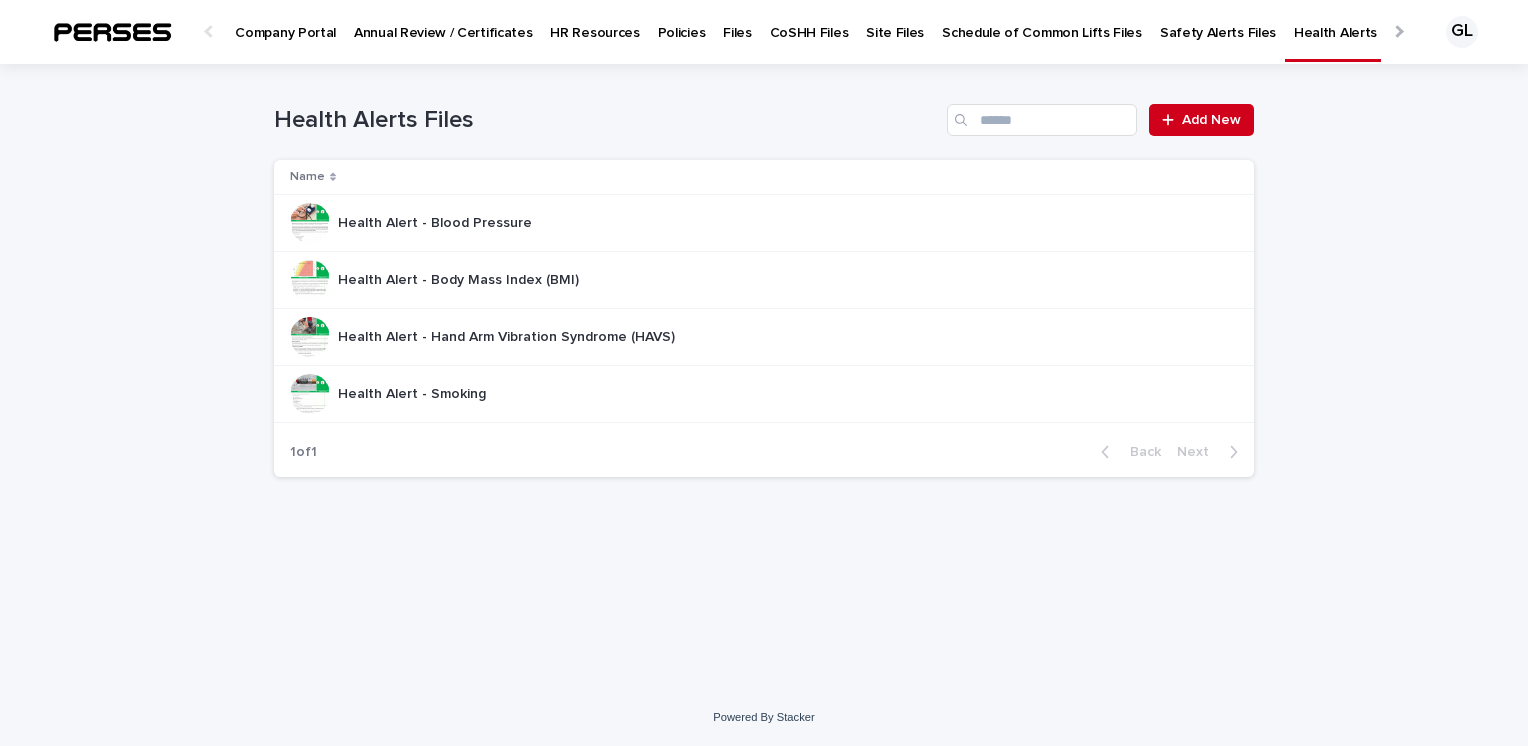 click at bounding box center [1397, 31] 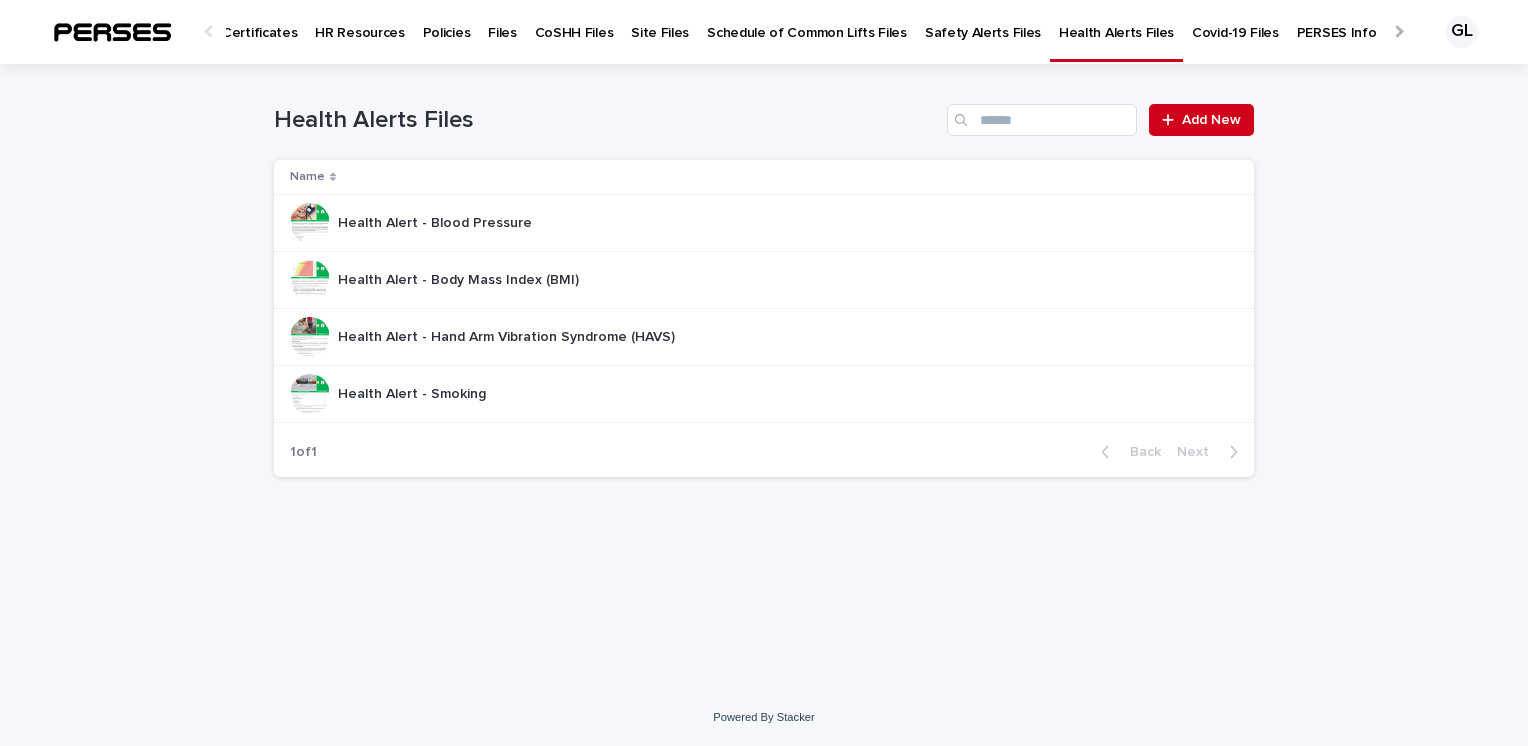 scroll, scrollTop: 0, scrollLeft: 548, axis: horizontal 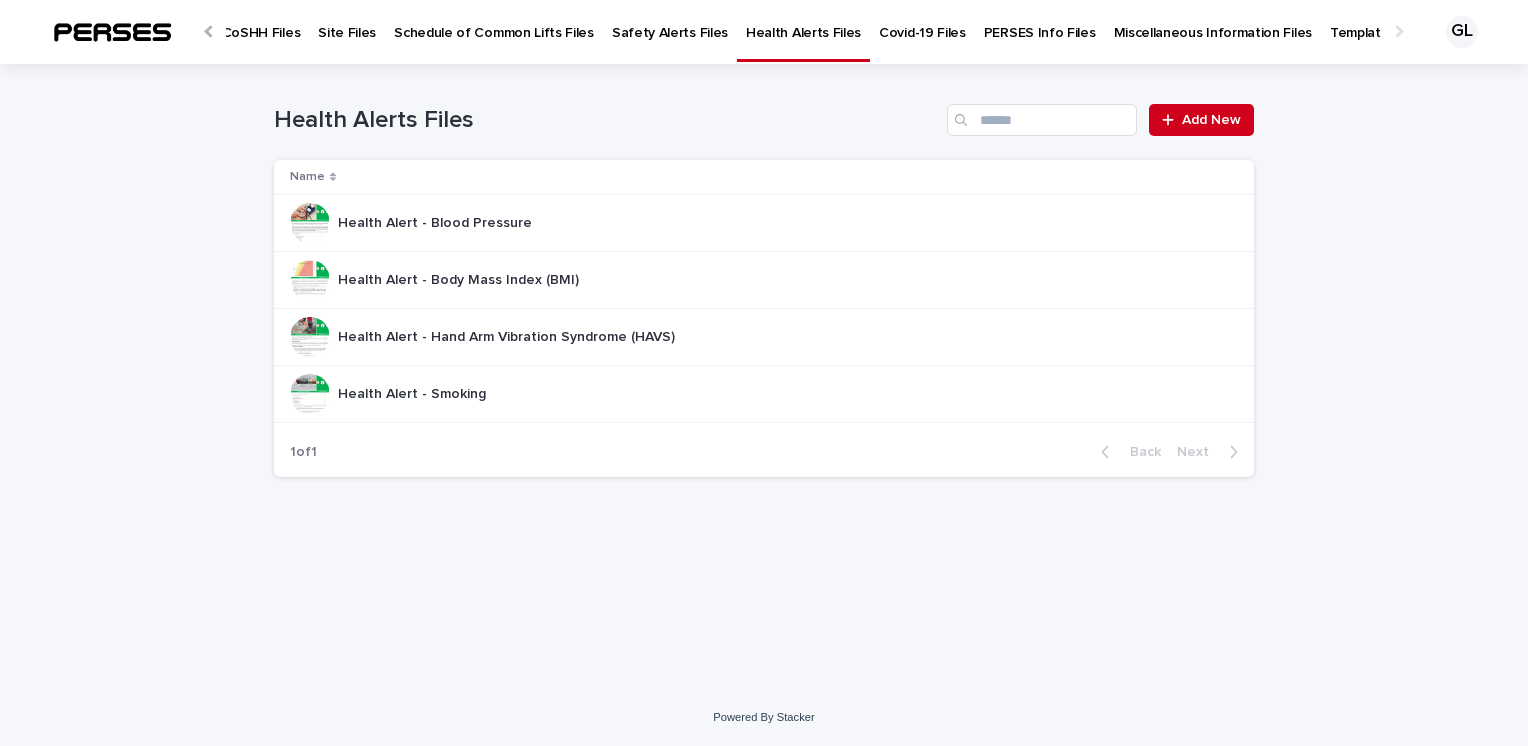 click on "PERSES Info Files" at bounding box center [1040, 21] 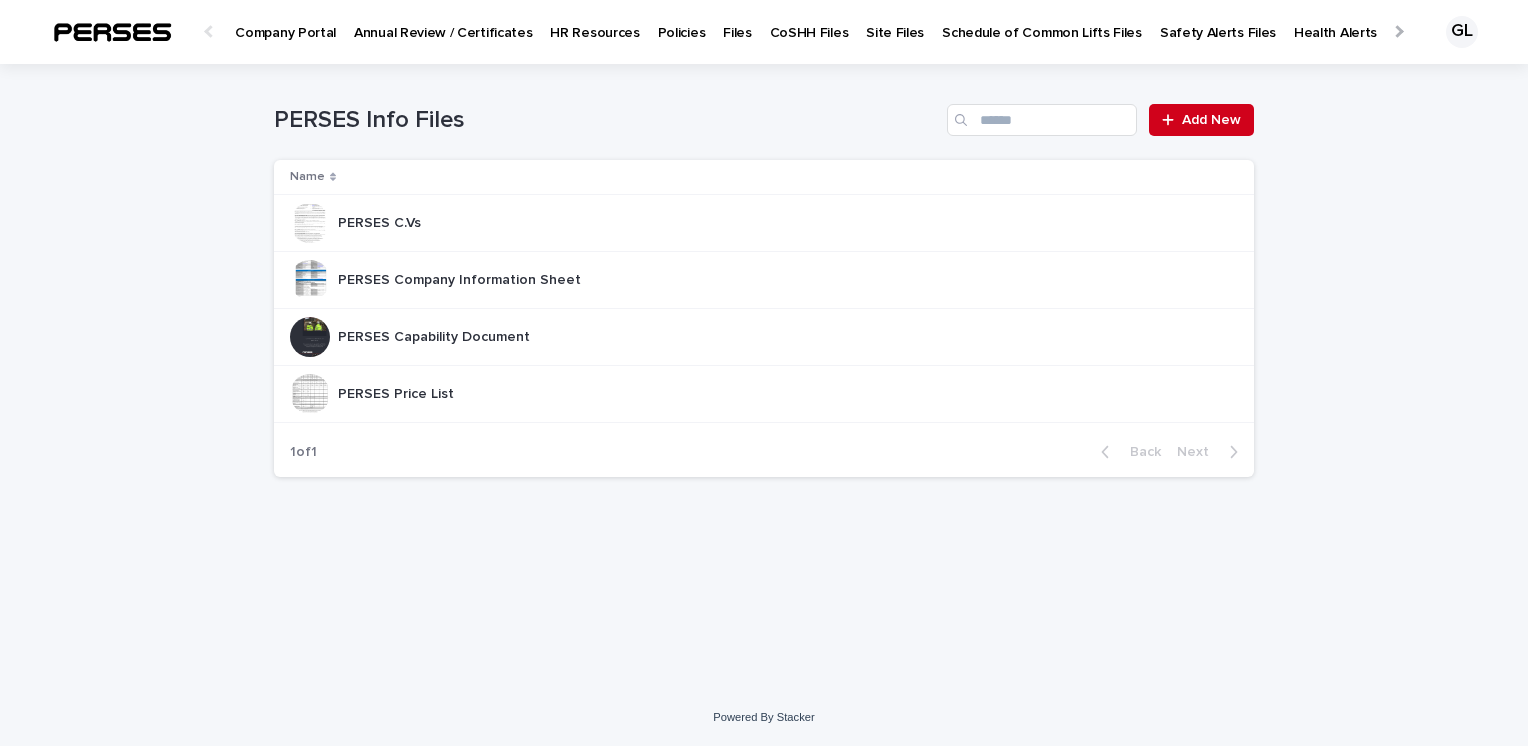 click at bounding box center [1397, 31] 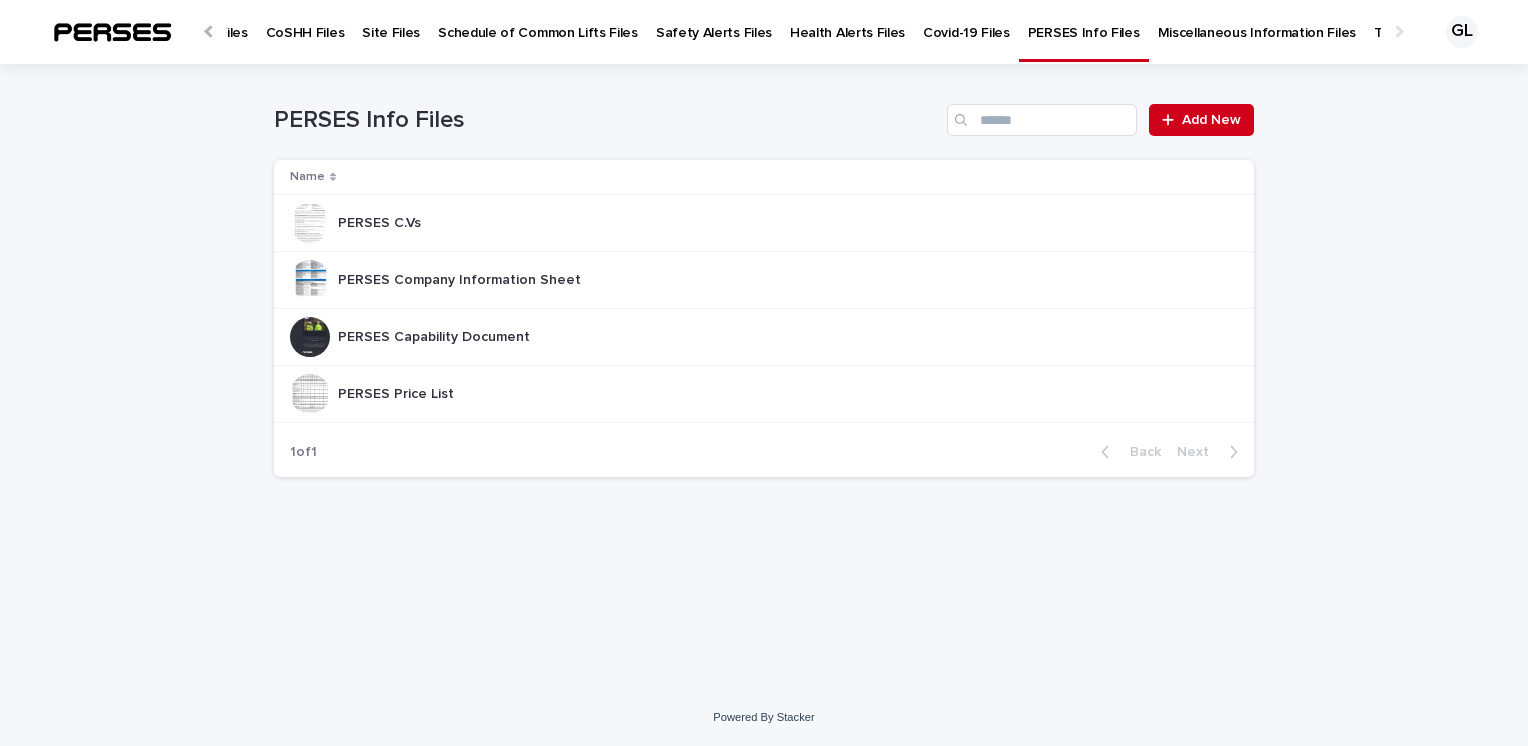 scroll, scrollTop: 0, scrollLeft: 548, axis: horizontal 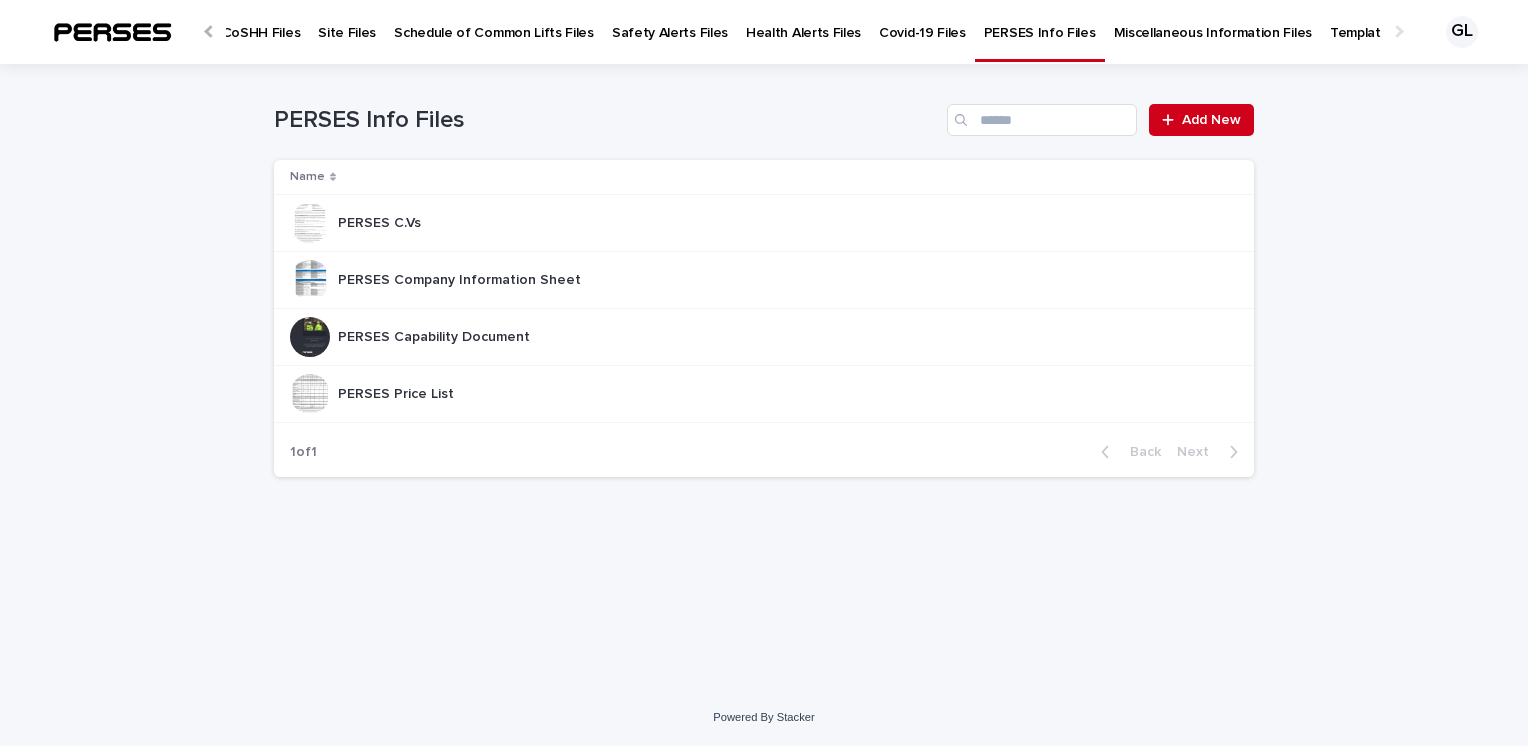 click at bounding box center (1397, 31) 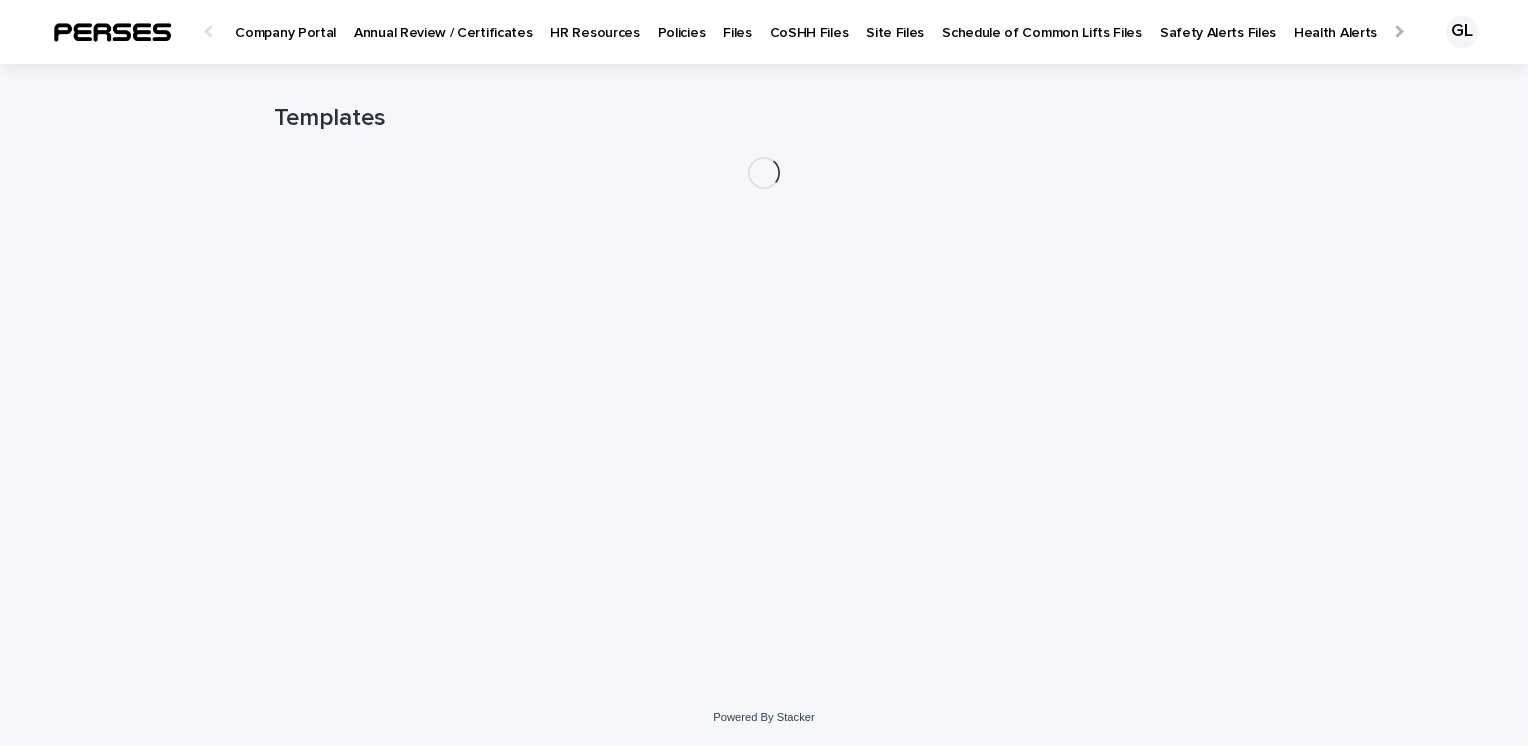 scroll, scrollTop: 0, scrollLeft: 177, axis: horizontal 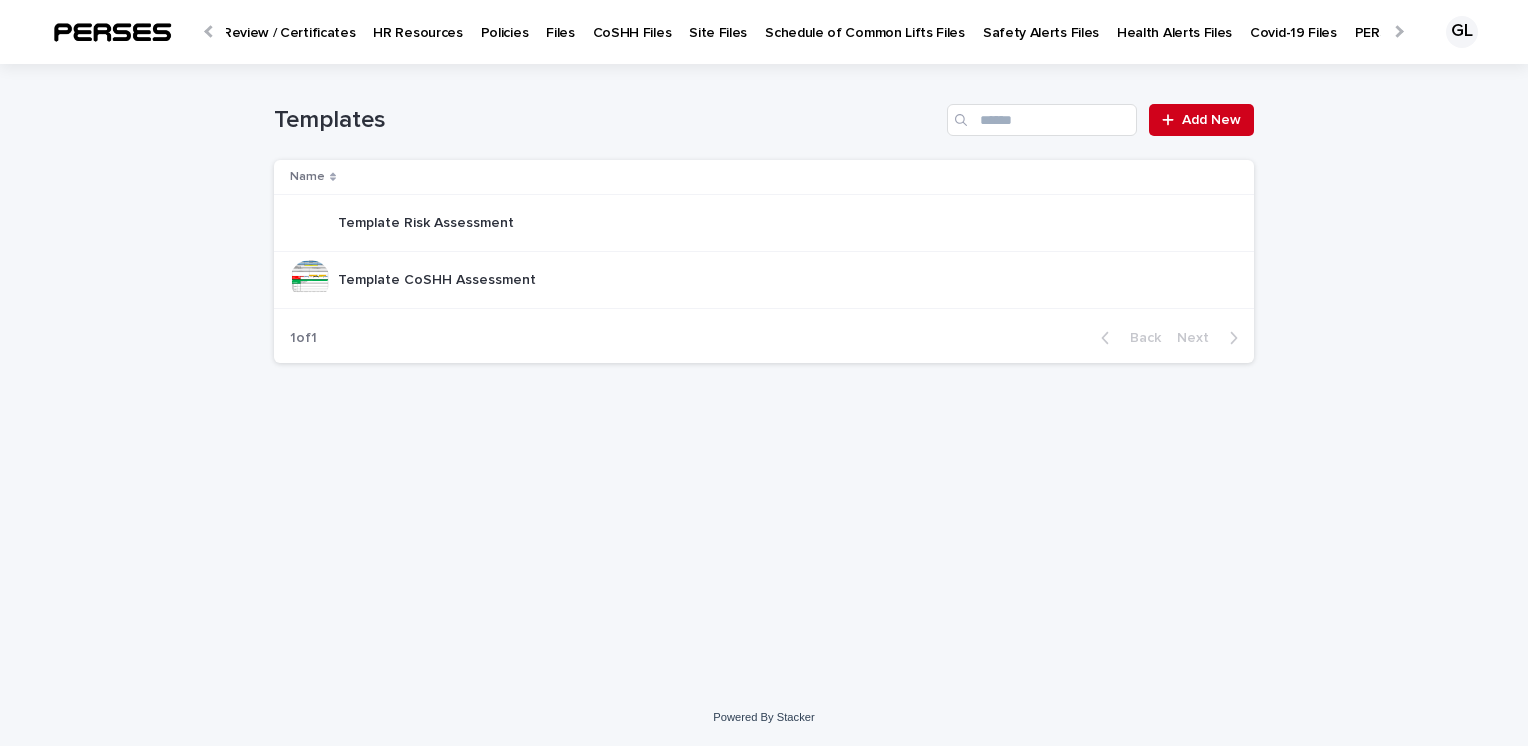 click at bounding box center (1397, 31) 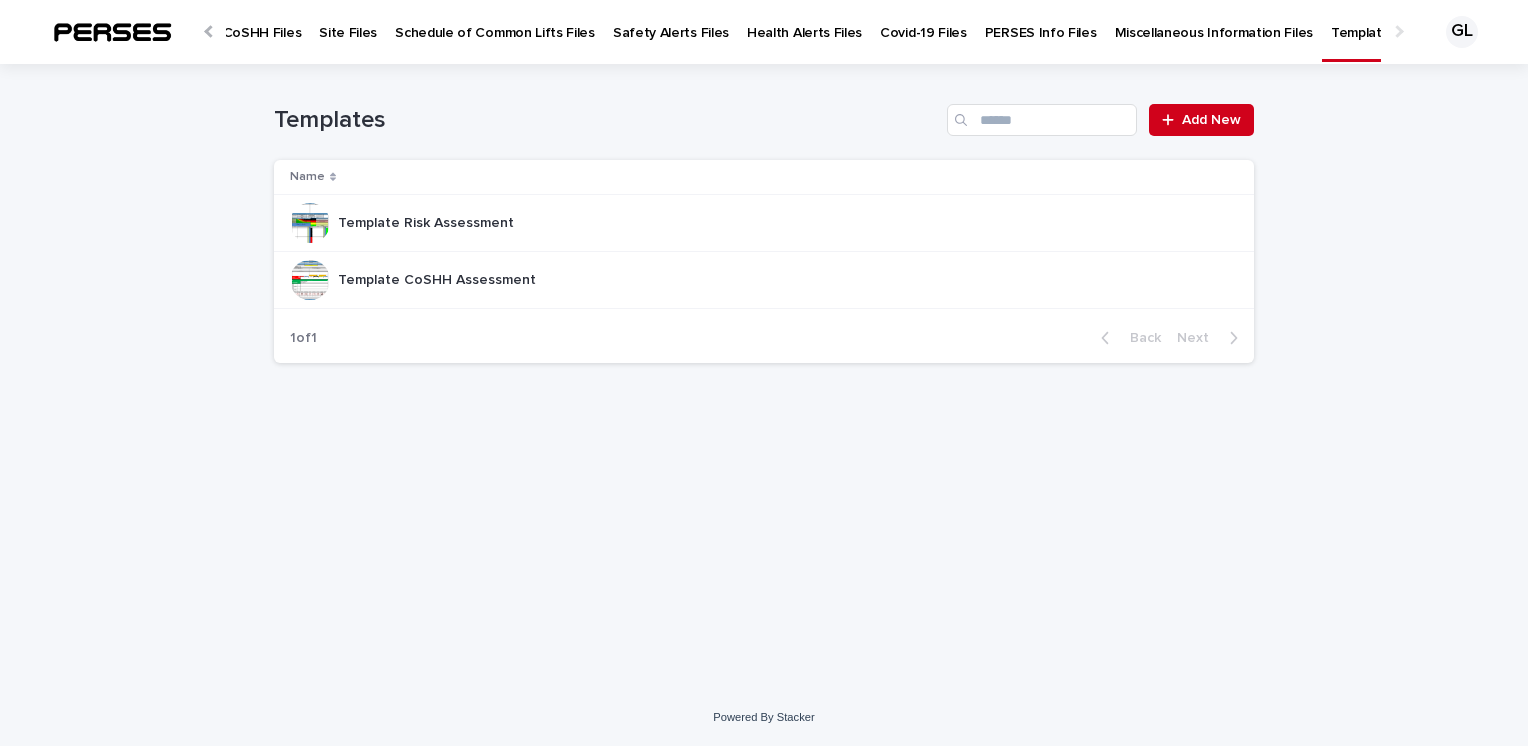 scroll, scrollTop: 0, scrollLeft: 548, axis: horizontal 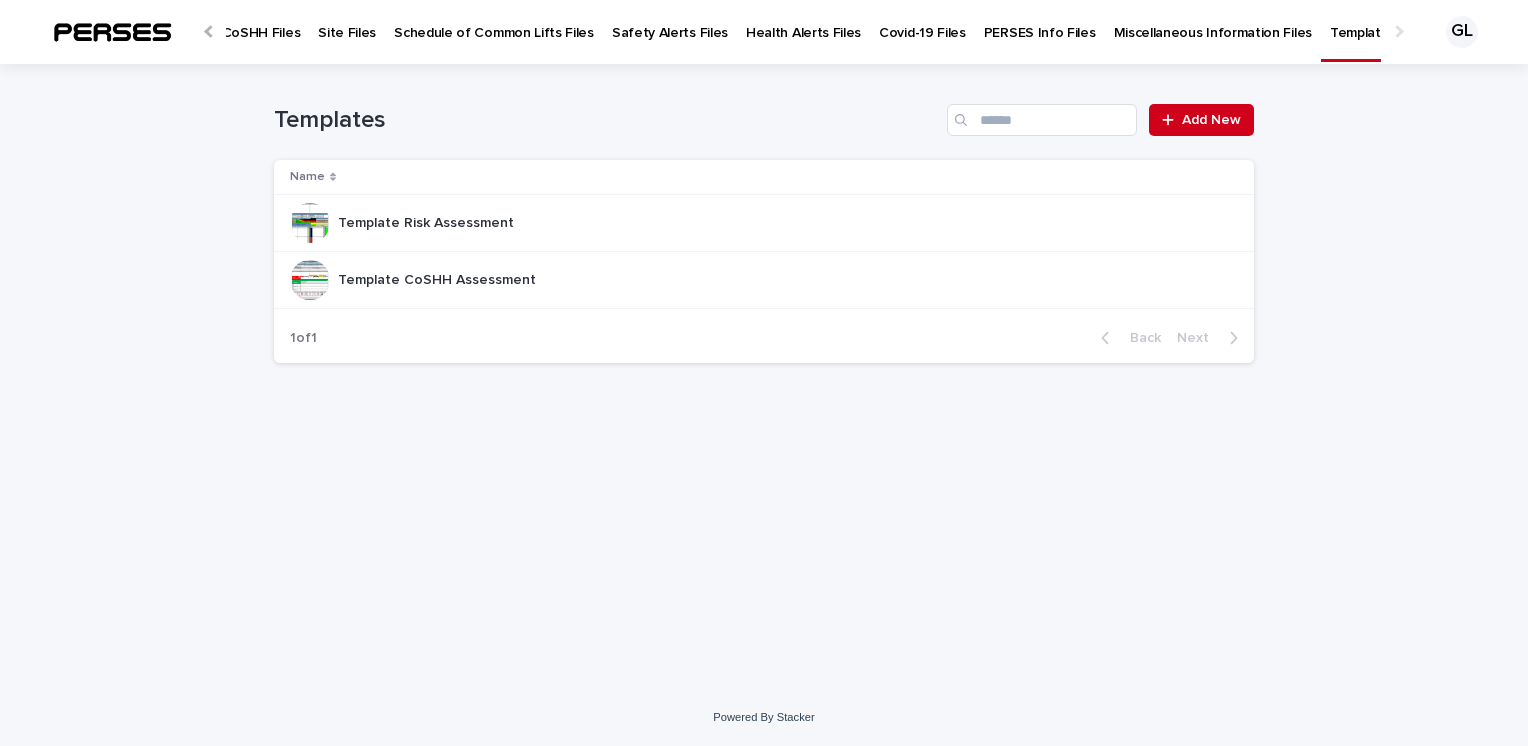 click at bounding box center [1397, 31] 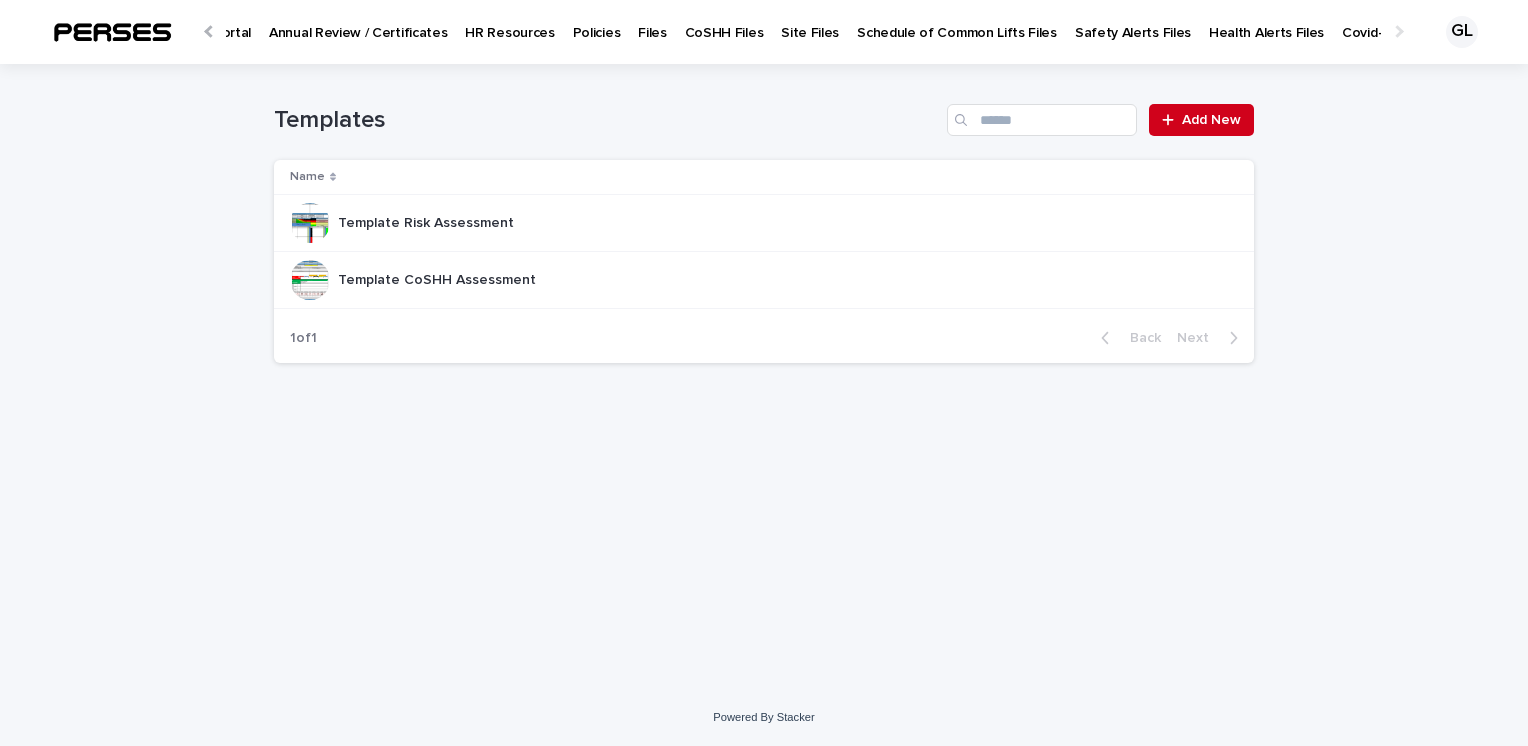 scroll, scrollTop: 0, scrollLeft: 0, axis: both 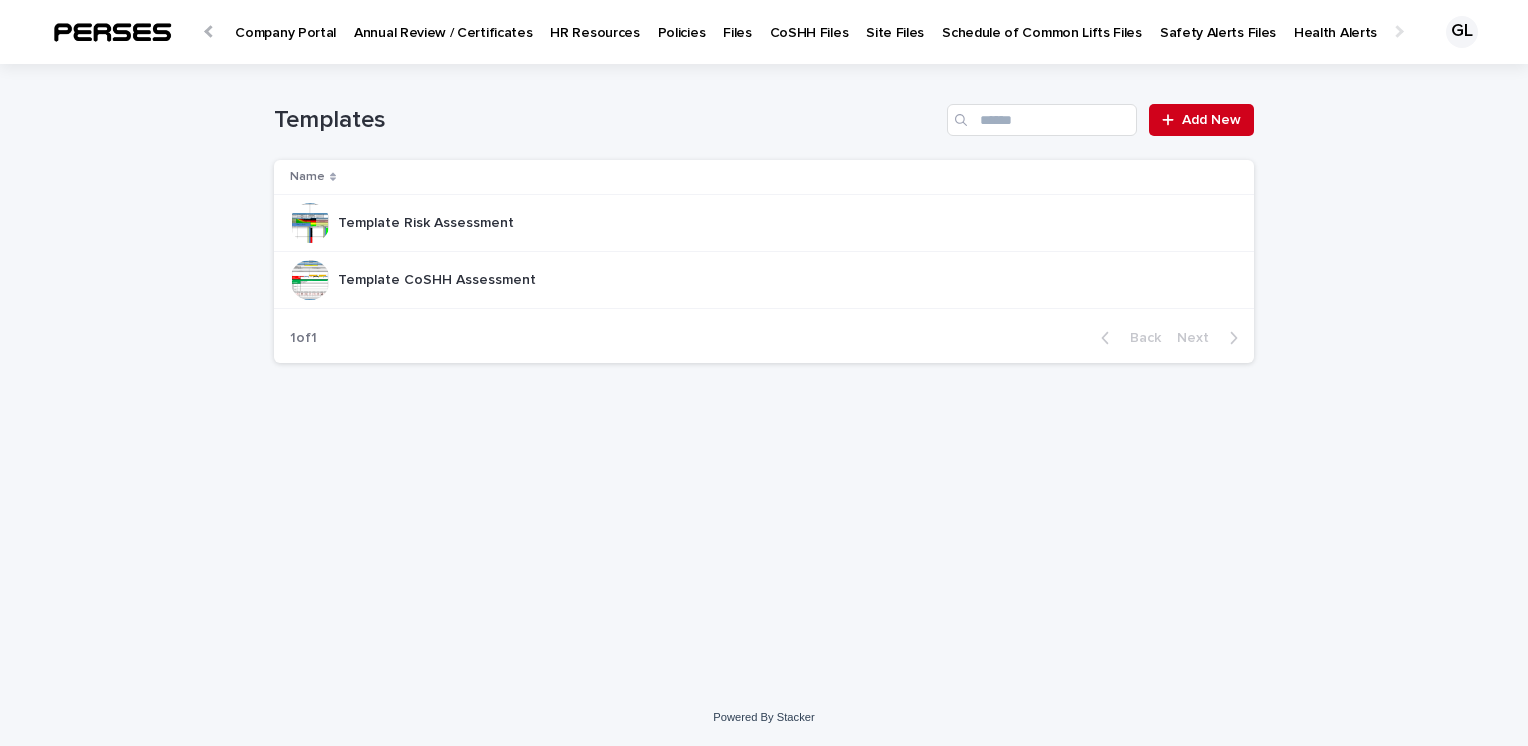 click at bounding box center (210, 31) 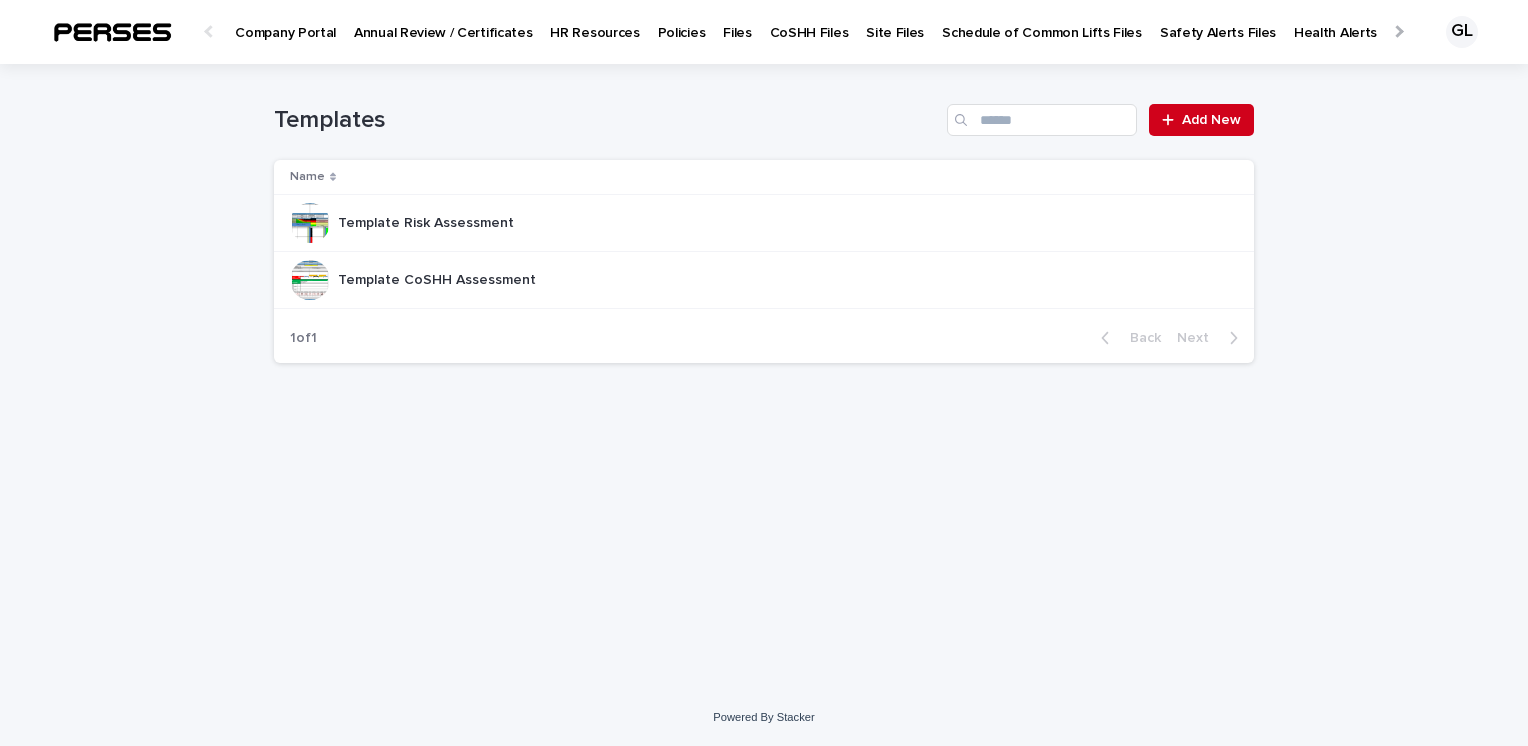 click at bounding box center (210, 31) 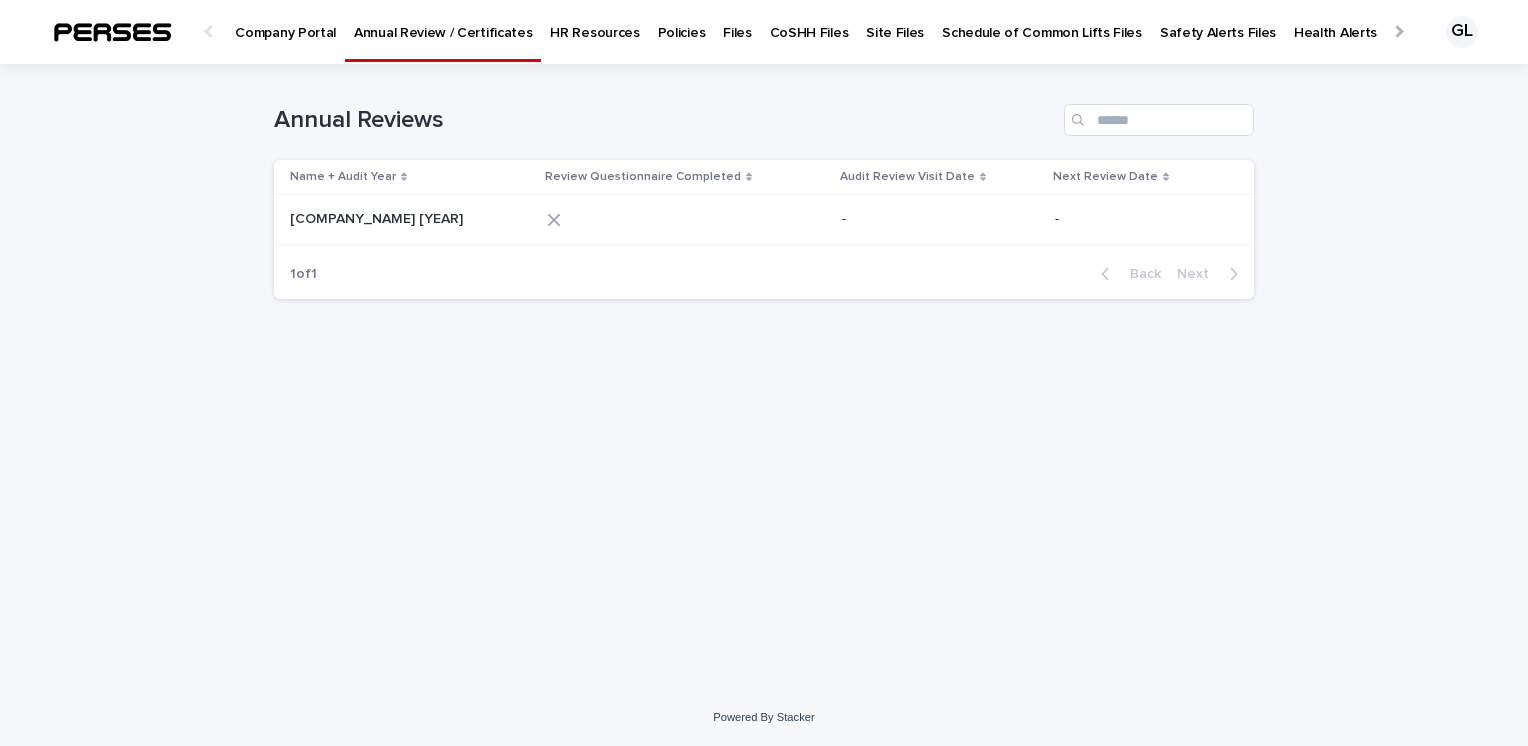 click 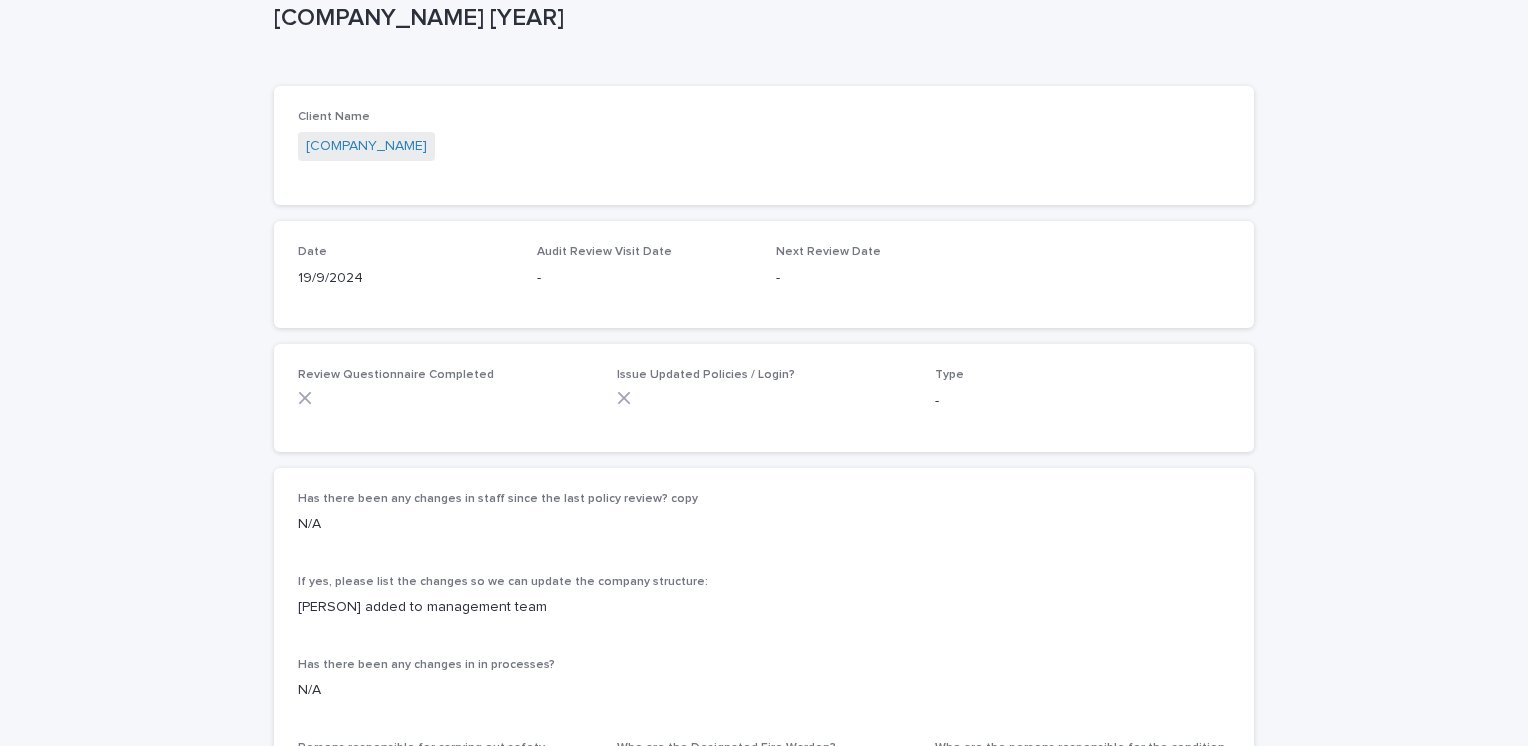 scroll, scrollTop: 136, scrollLeft: 0, axis: vertical 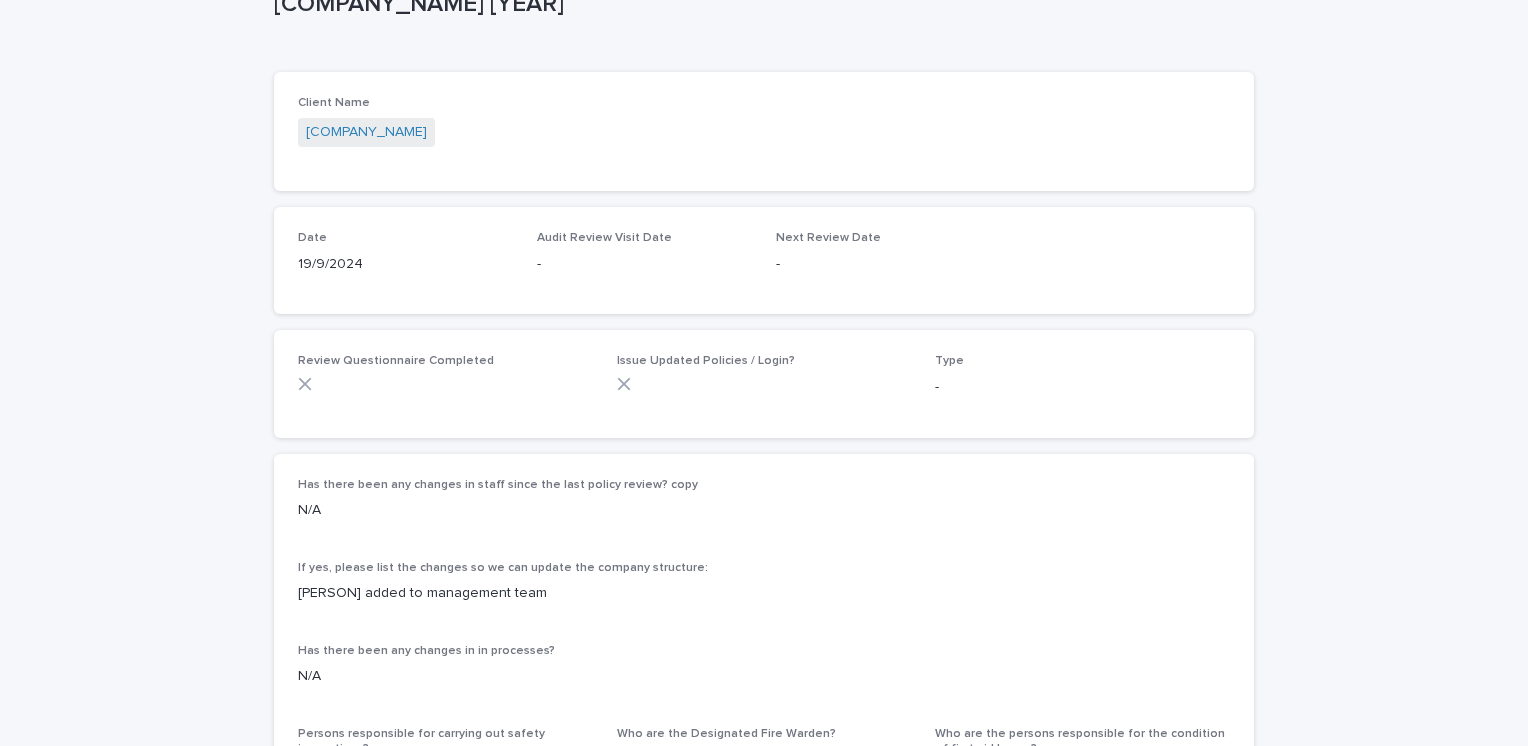 click on "-" at bounding box center (644, 264) 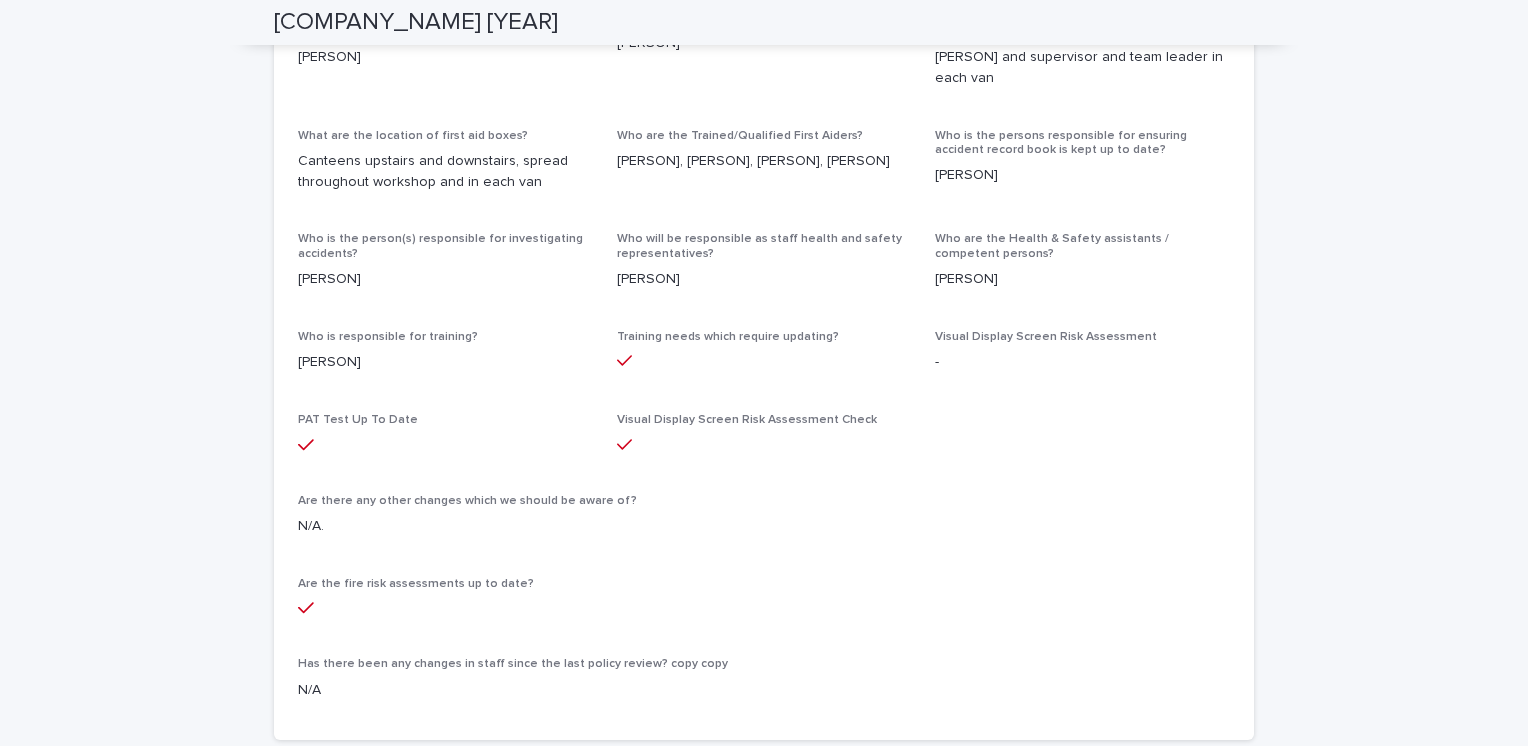 scroll, scrollTop: 820, scrollLeft: 0, axis: vertical 